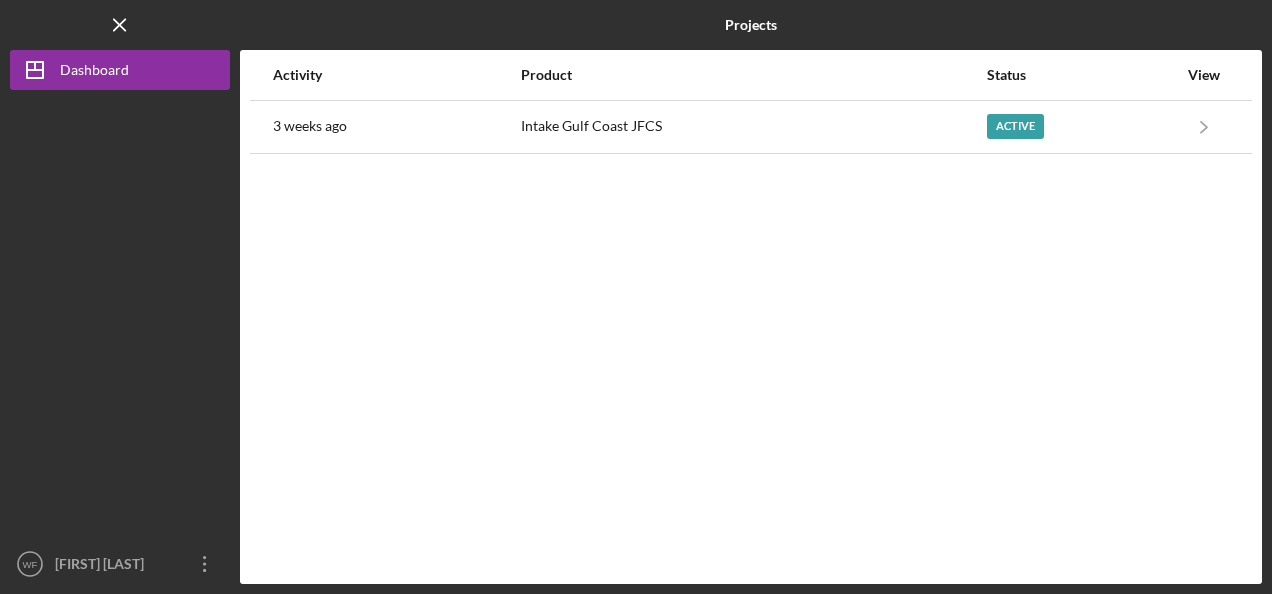 scroll, scrollTop: 0, scrollLeft: 0, axis: both 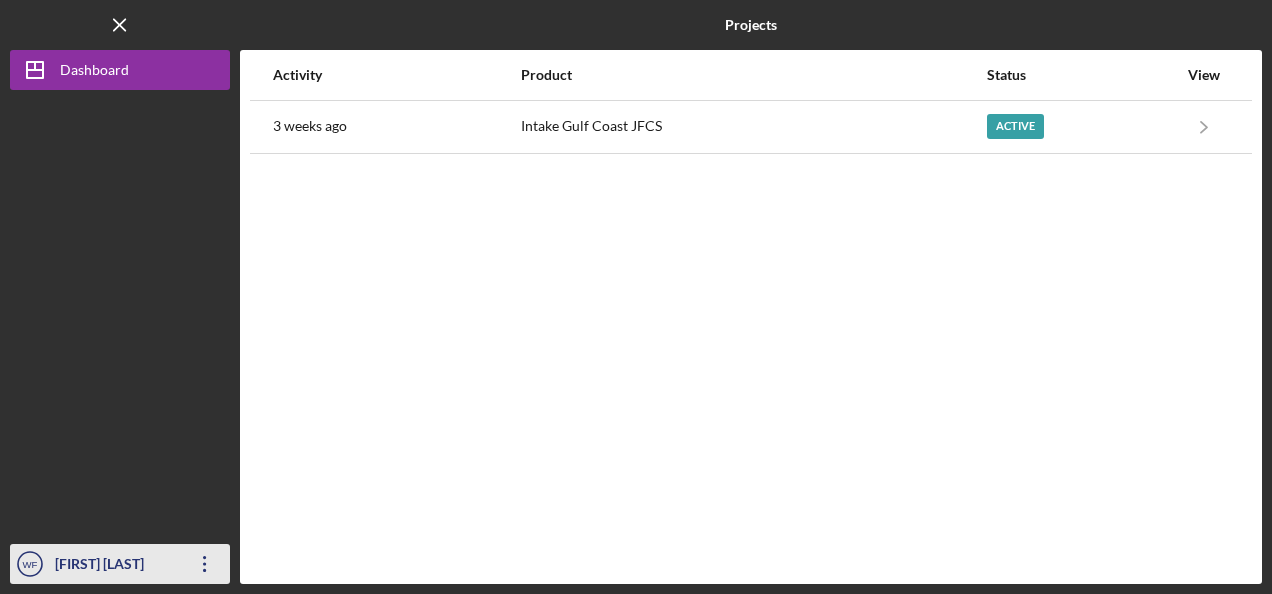click on "Icon/Overflow" 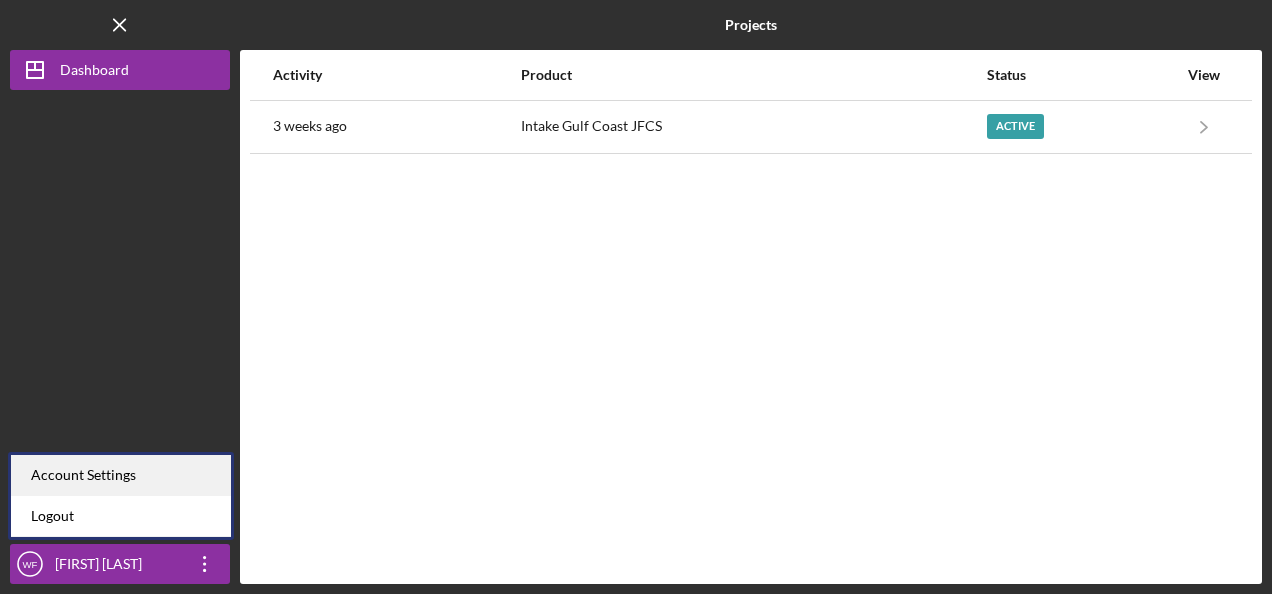 click on "Account Settings" at bounding box center [121, 475] 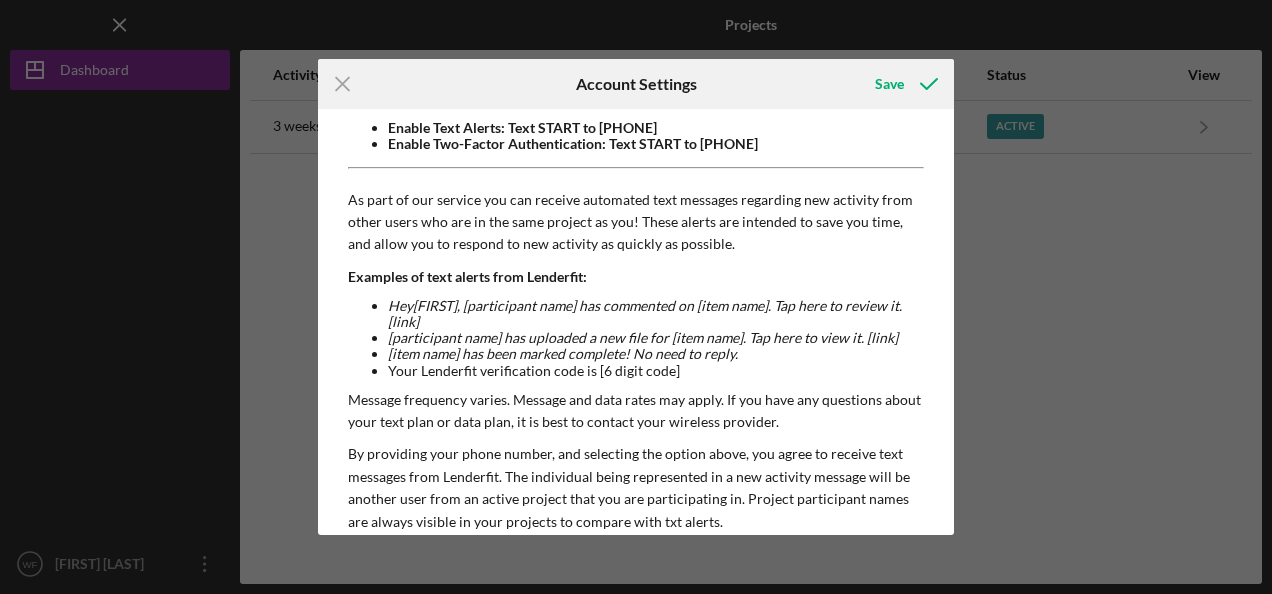 scroll, scrollTop: 0, scrollLeft: 0, axis: both 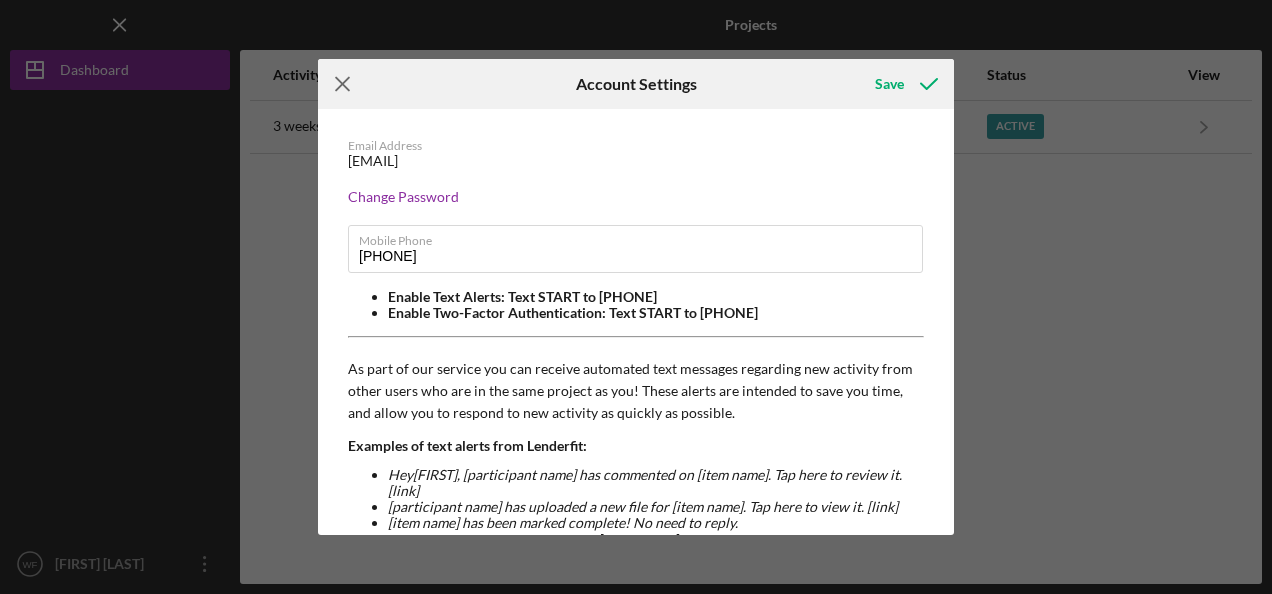 click on "Icon/Menu Close" 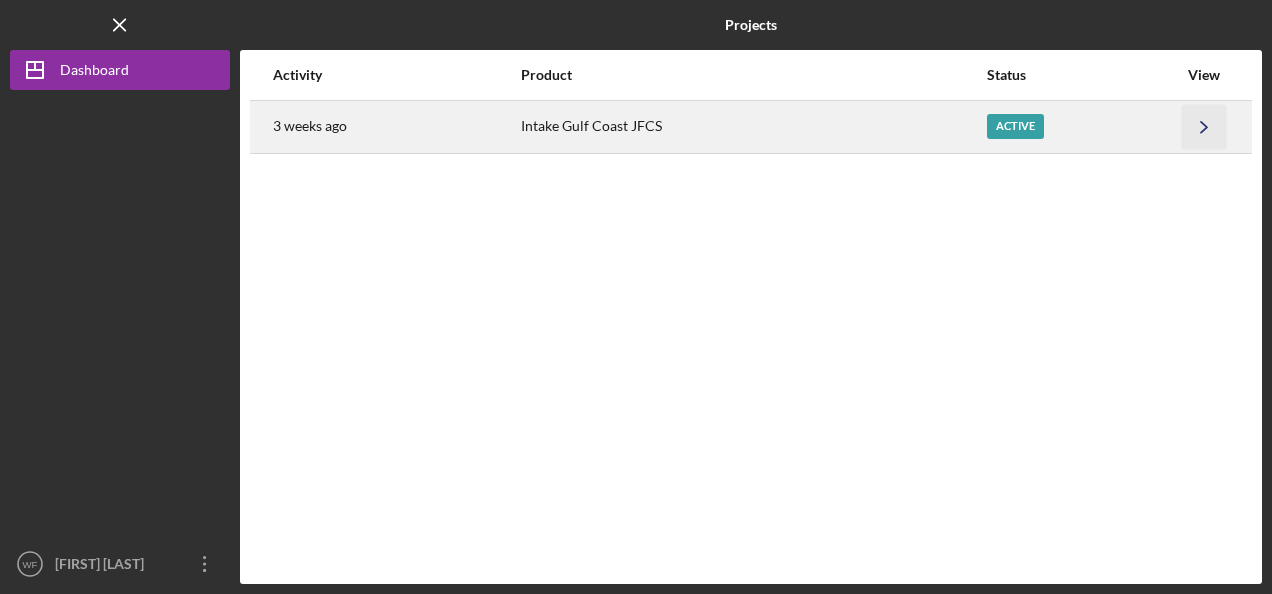 click on "Icon/Navigate" 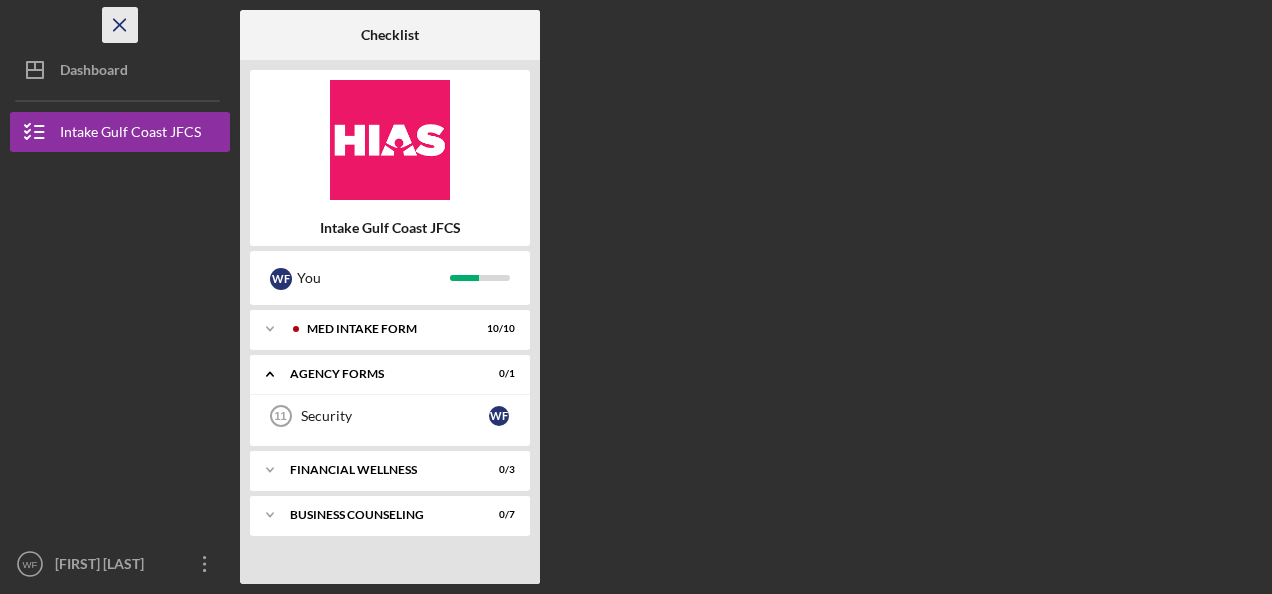 click on "Icon/Menu Close" 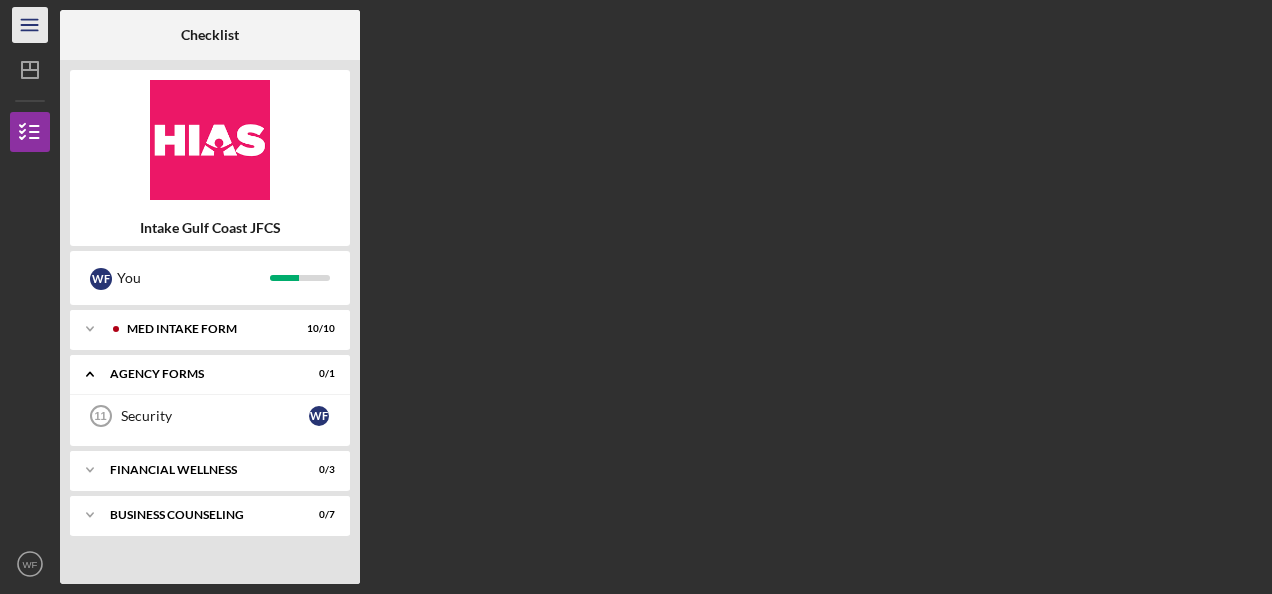 click on "Icon/Menu" 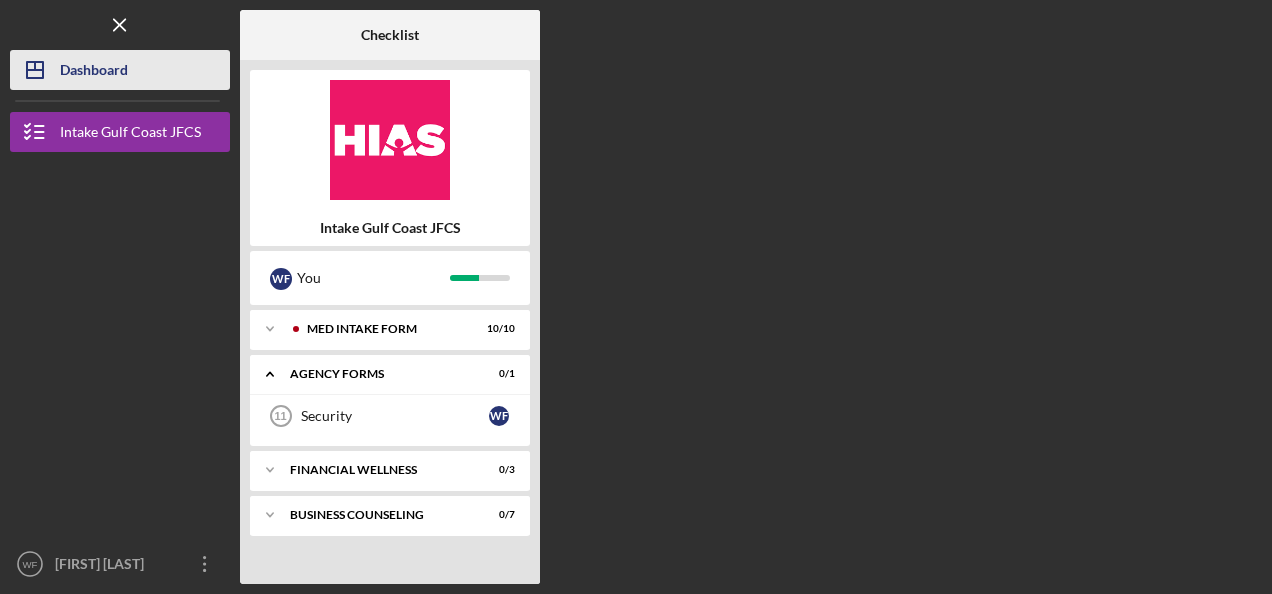 click on "Dashboard" at bounding box center [94, 72] 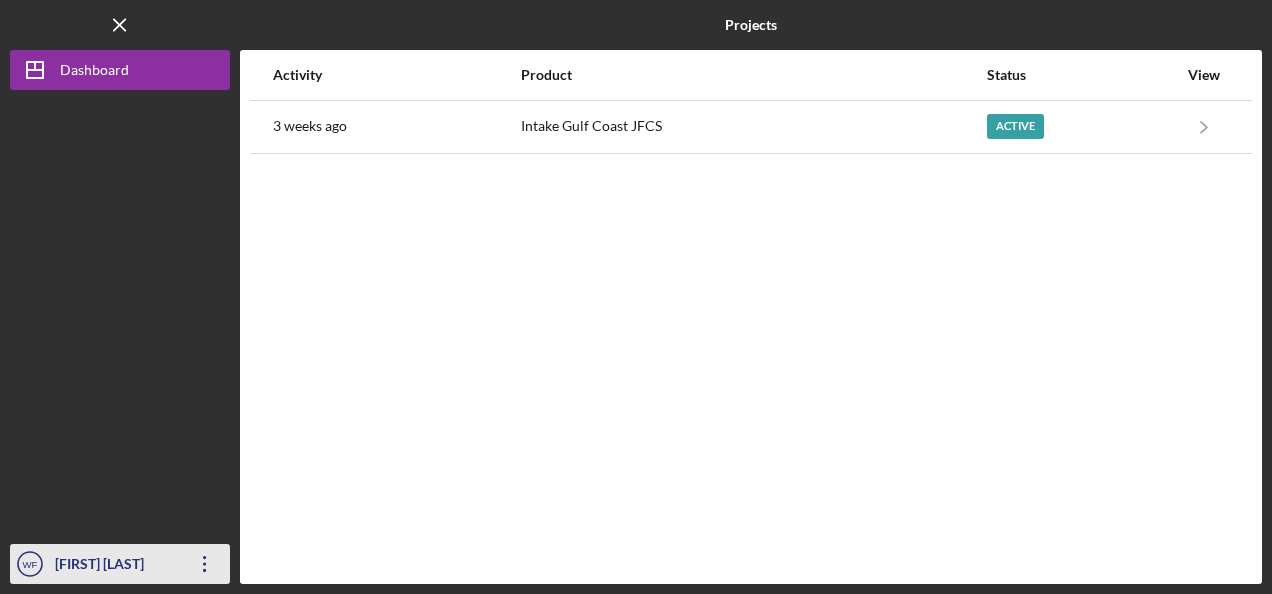 click on "Icon/Overflow" 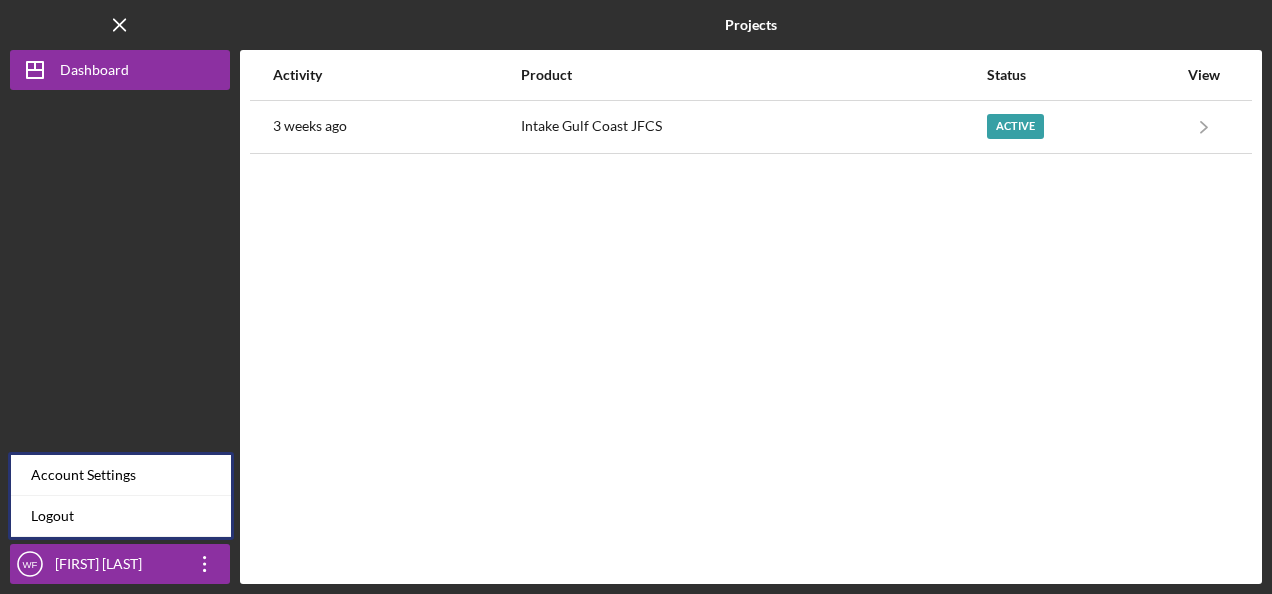 click on "Activity Product Status View 3 weeks ago Intake Gulf Coast JFCS Active Icon/Navigate Intake Gulf Coast JFCS Icon/Navigate" at bounding box center [751, 317] 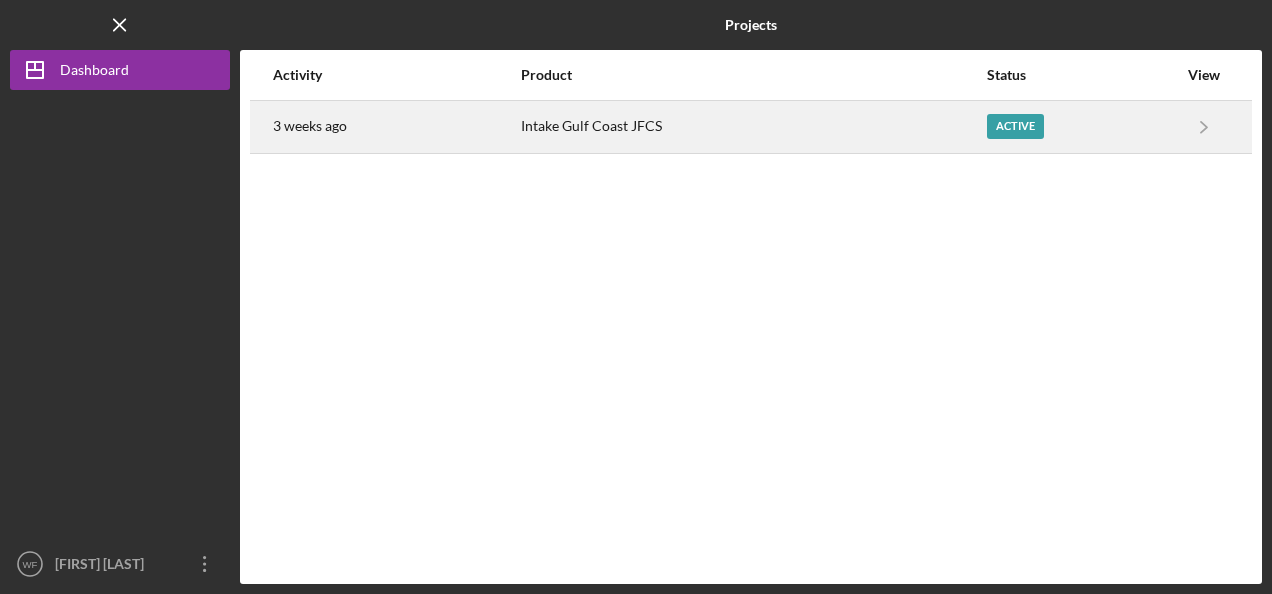 click on "Intake Gulf Coast JFCS" at bounding box center [753, 127] 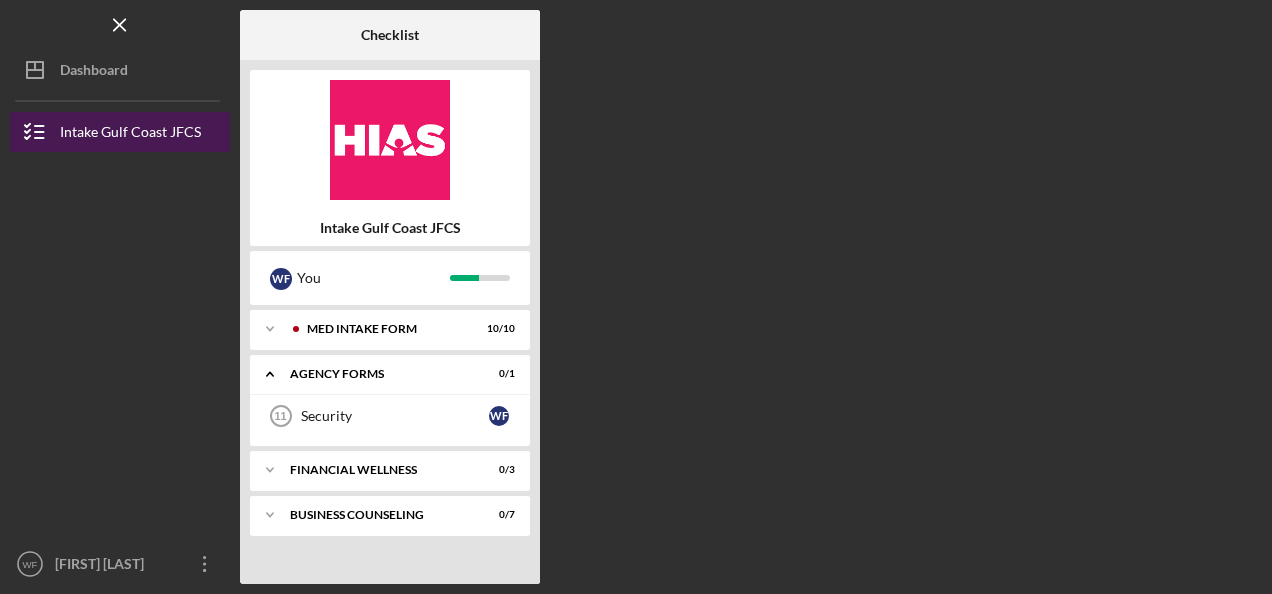 click on "Intake Gulf Coast JFCS" at bounding box center [130, 134] 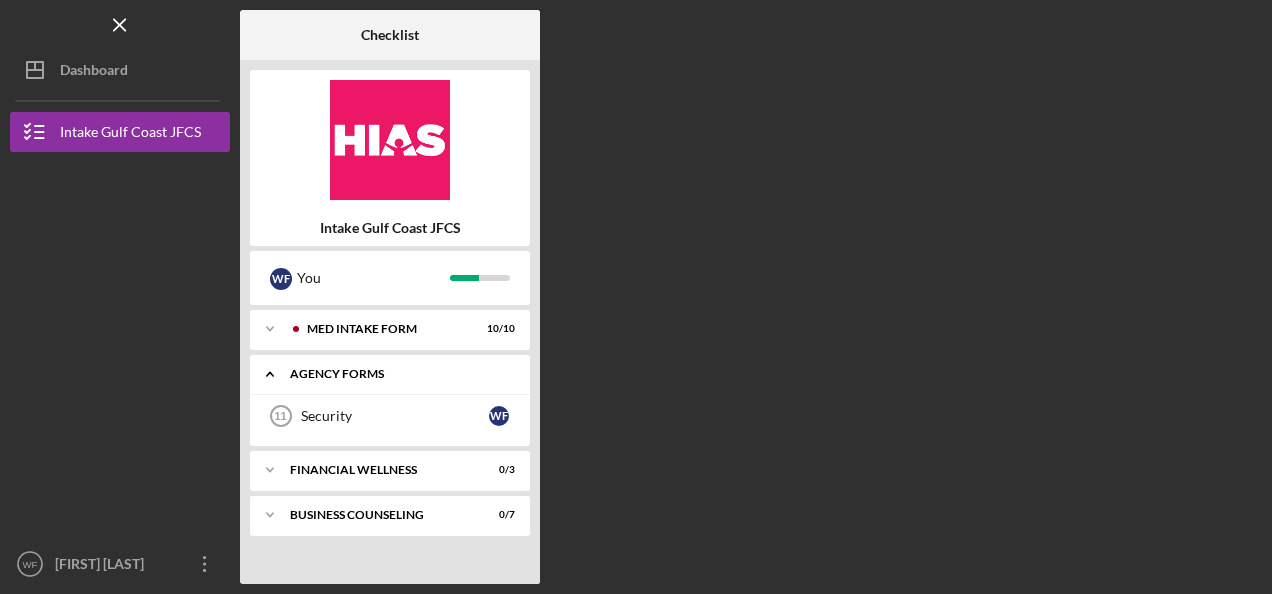 click on "Icon/Expander" 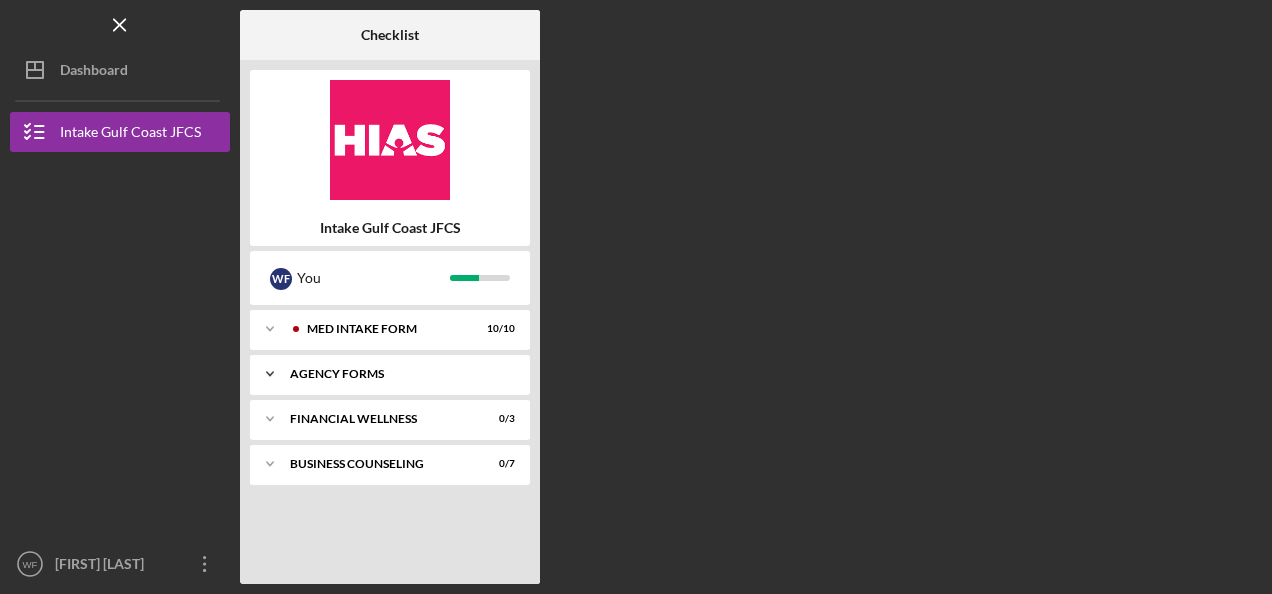 click on "Icon/Expander" 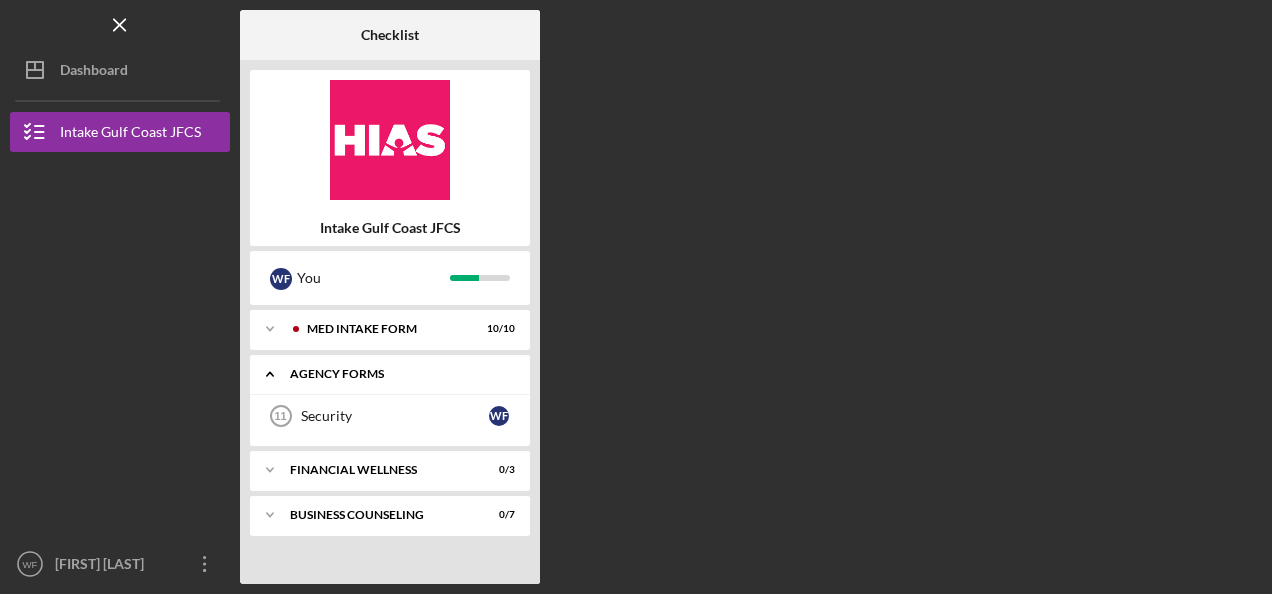 click on "Icon/Expander" 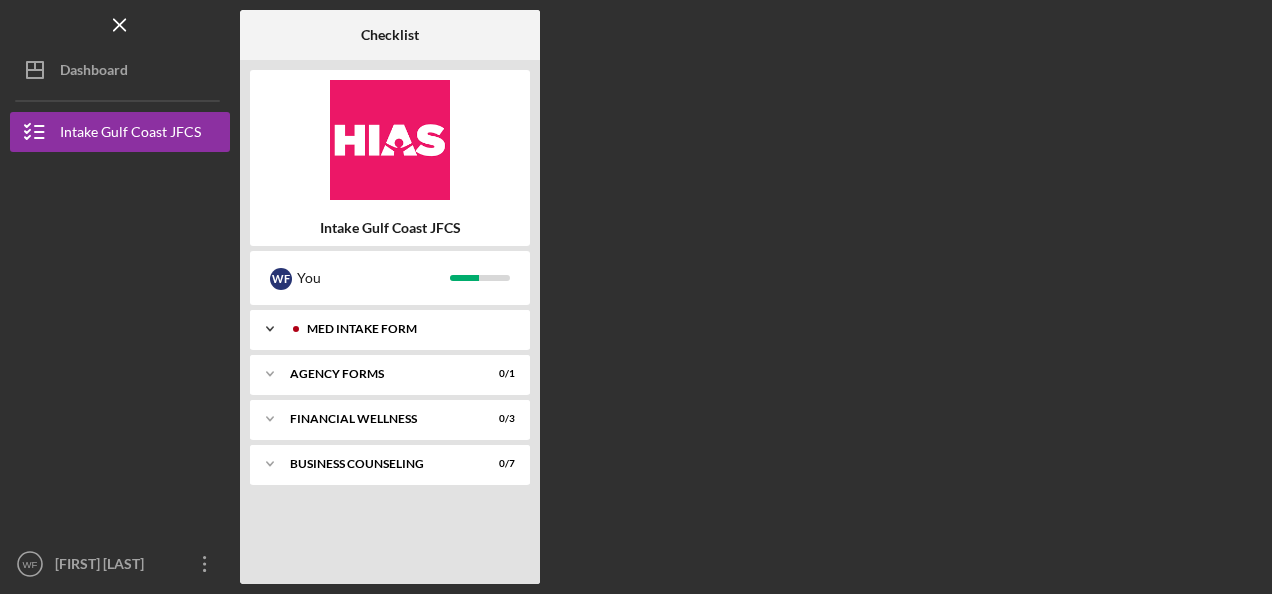 click on "MED Intake Form" at bounding box center [406, 329] 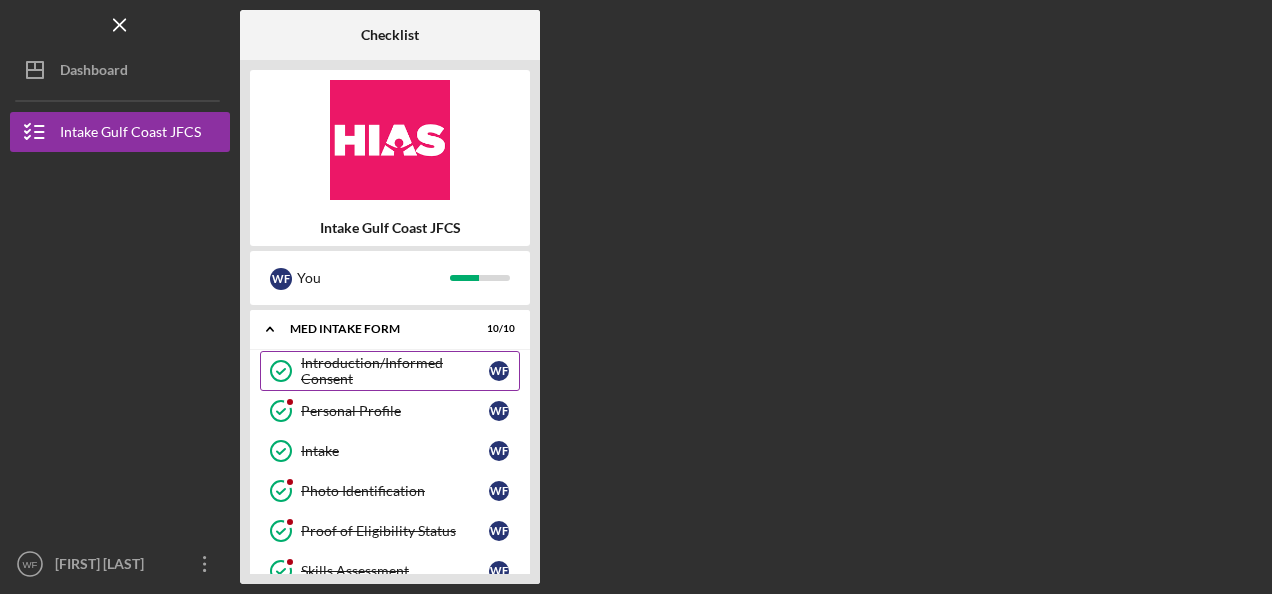 click on "Introduction/Informed Consent" at bounding box center [395, 371] 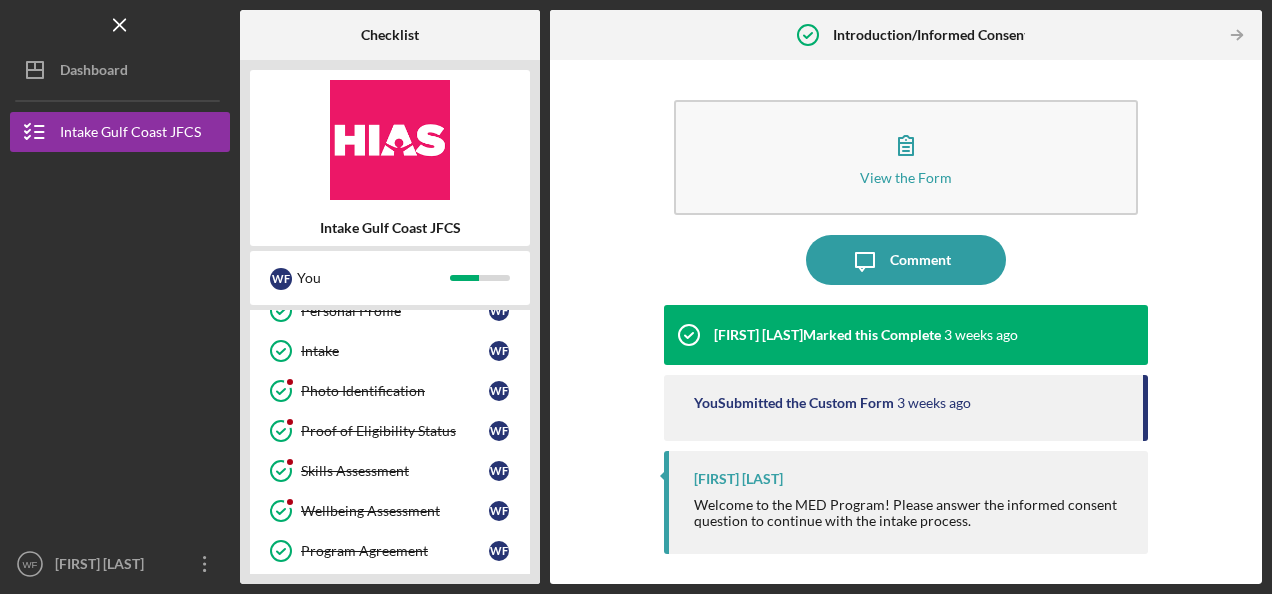 scroll, scrollTop: 0, scrollLeft: 0, axis: both 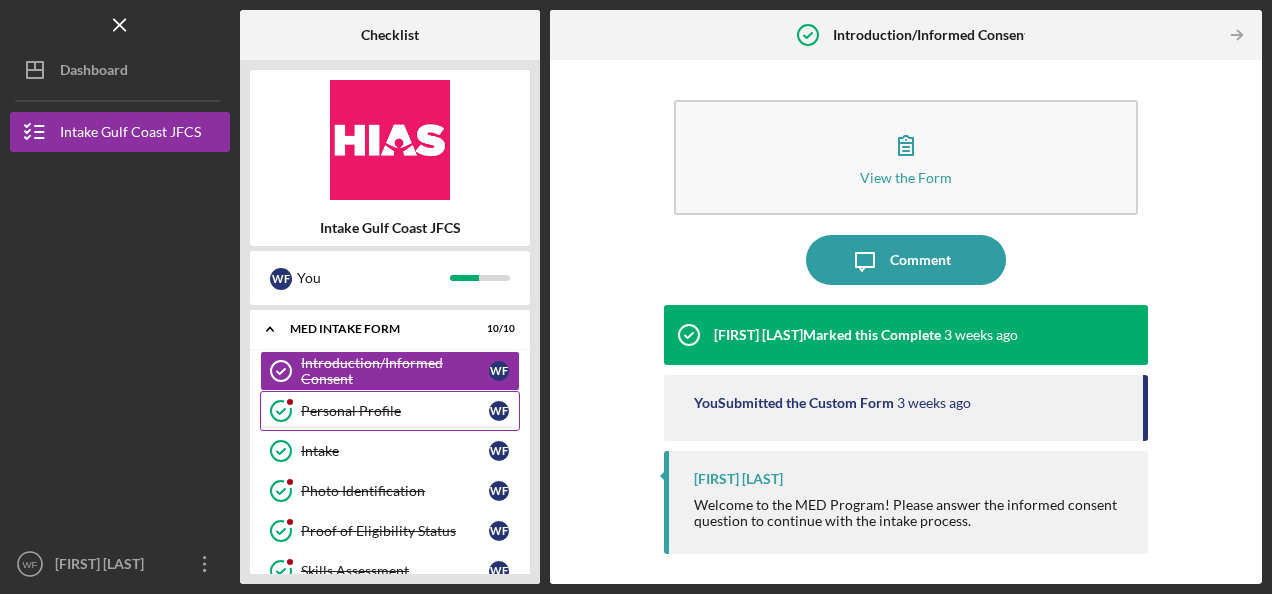 click on "Personal Profile" at bounding box center [395, 411] 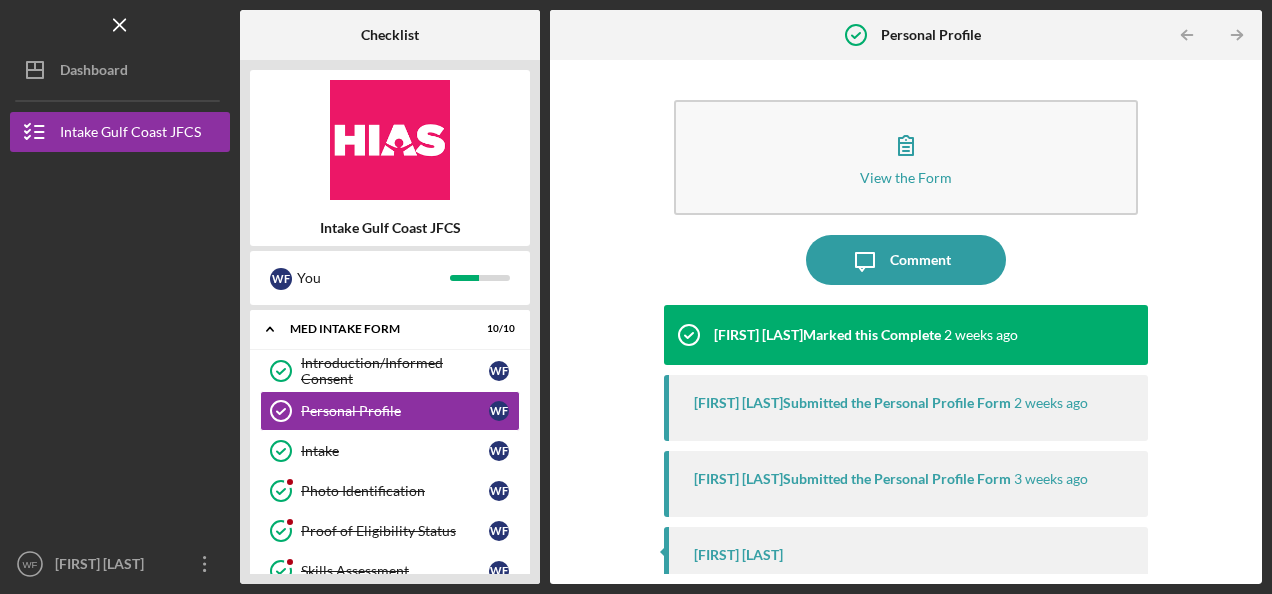 click at bounding box center (120, 250) 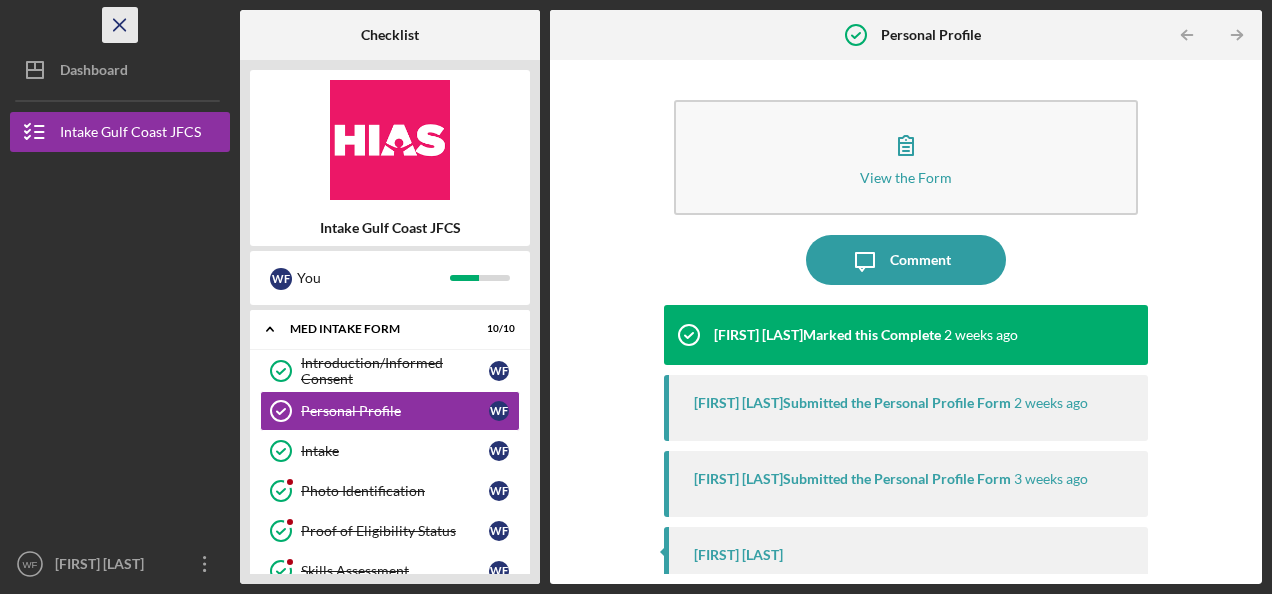 click on "Icon/Menu Close" 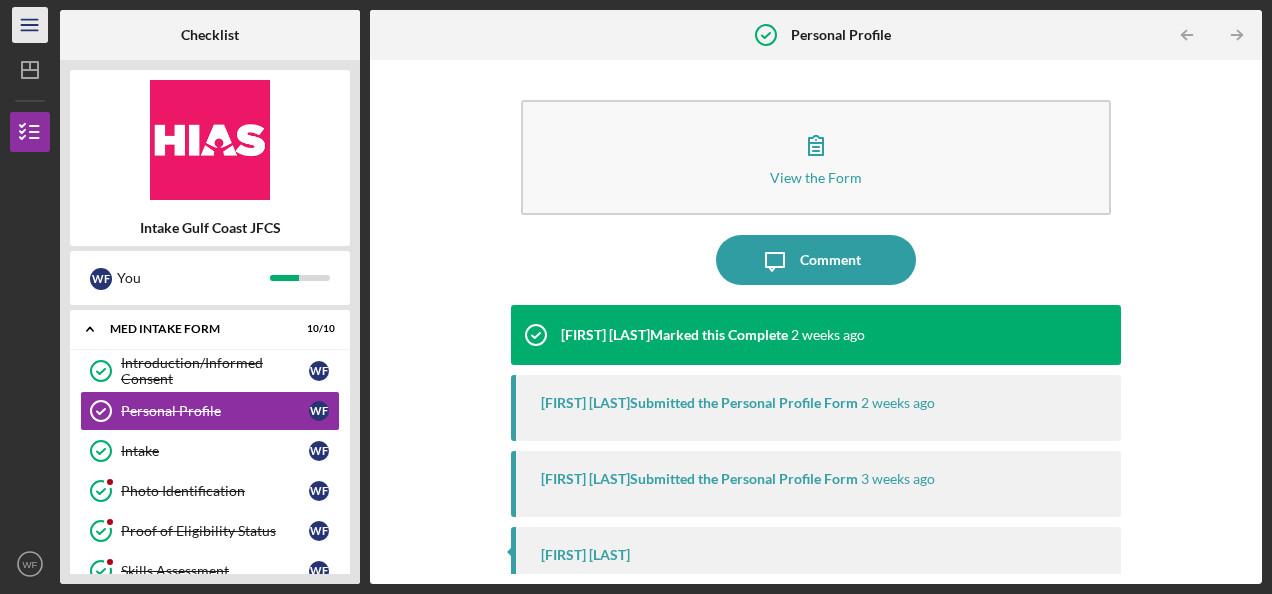 click on "Icon/Menu" 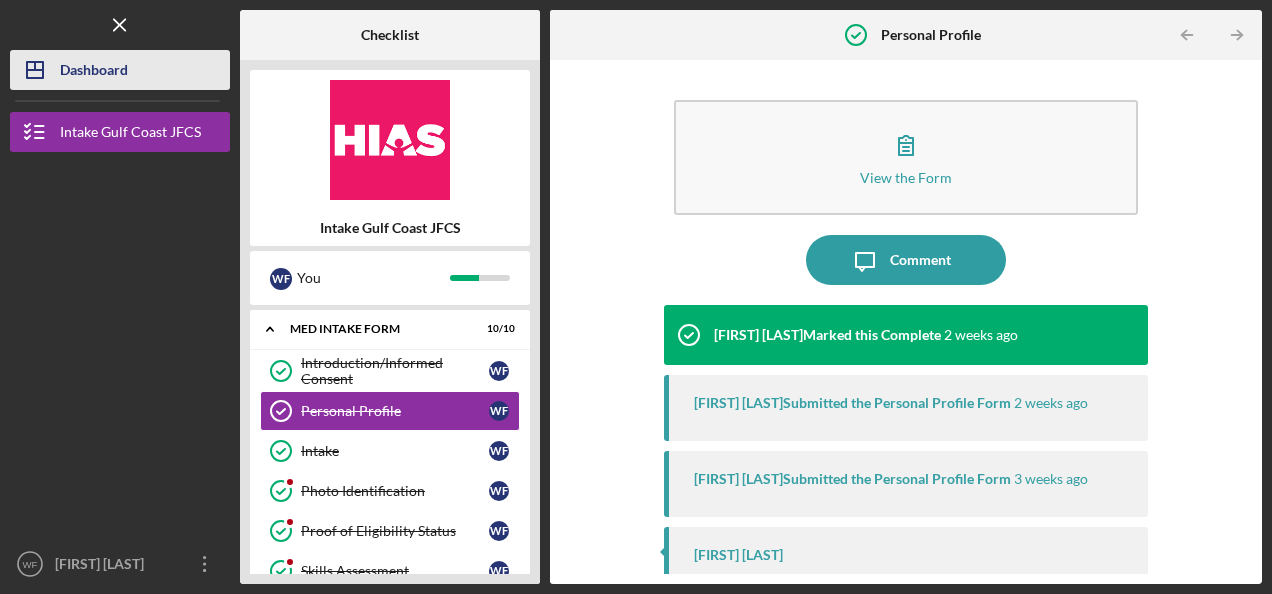 click on "Dashboard" at bounding box center (94, 72) 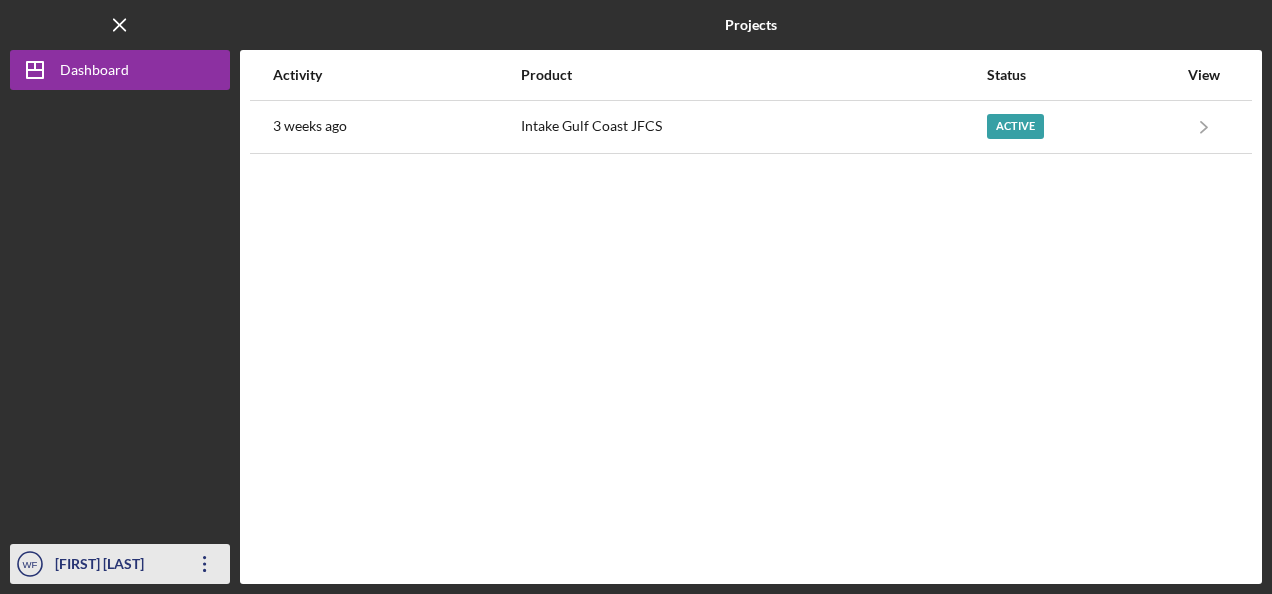 click on "[FIRST] [LAST]" at bounding box center [115, 566] 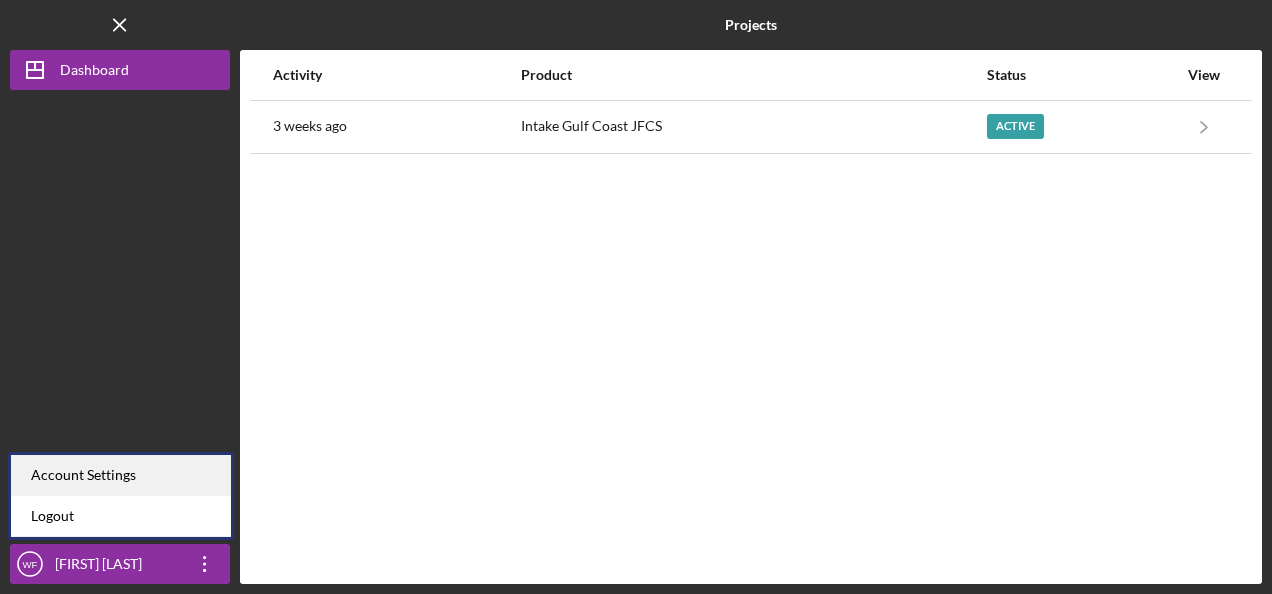 click on "Account Settings" at bounding box center (121, 475) 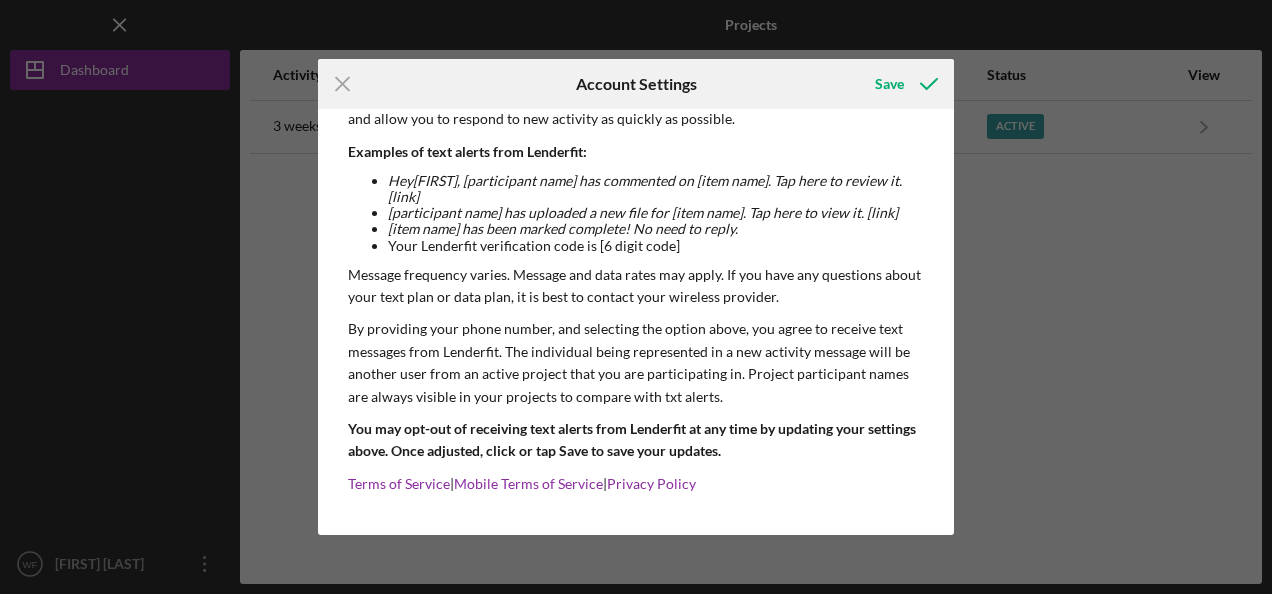 scroll, scrollTop: 0, scrollLeft: 0, axis: both 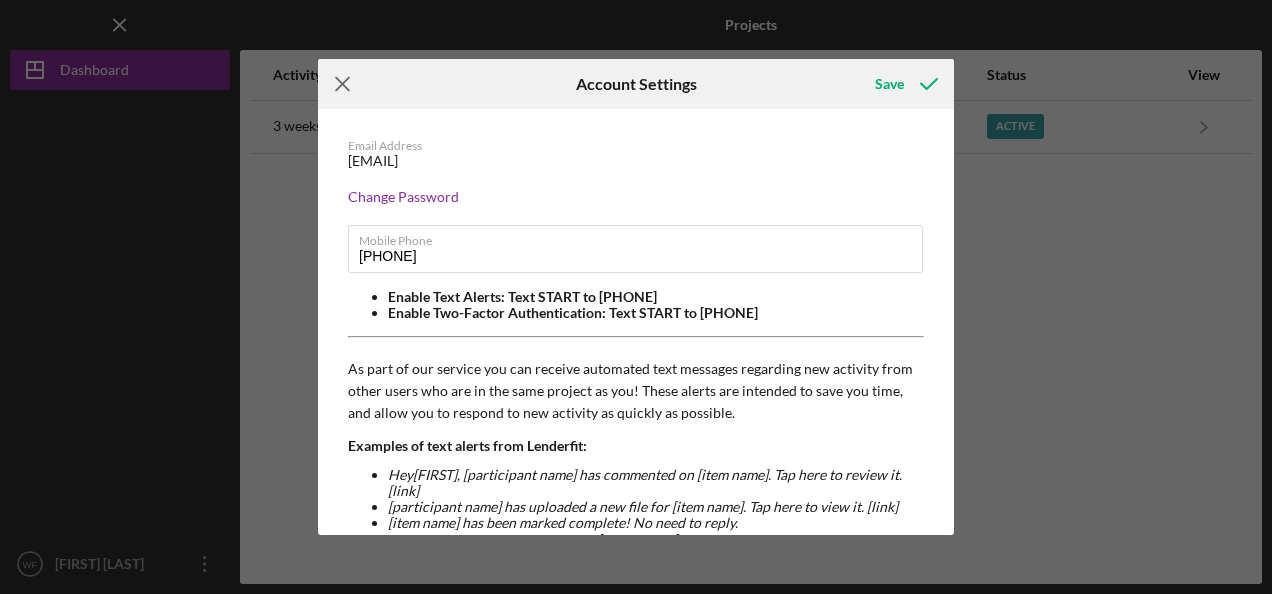 click on "Icon/Menu Close" 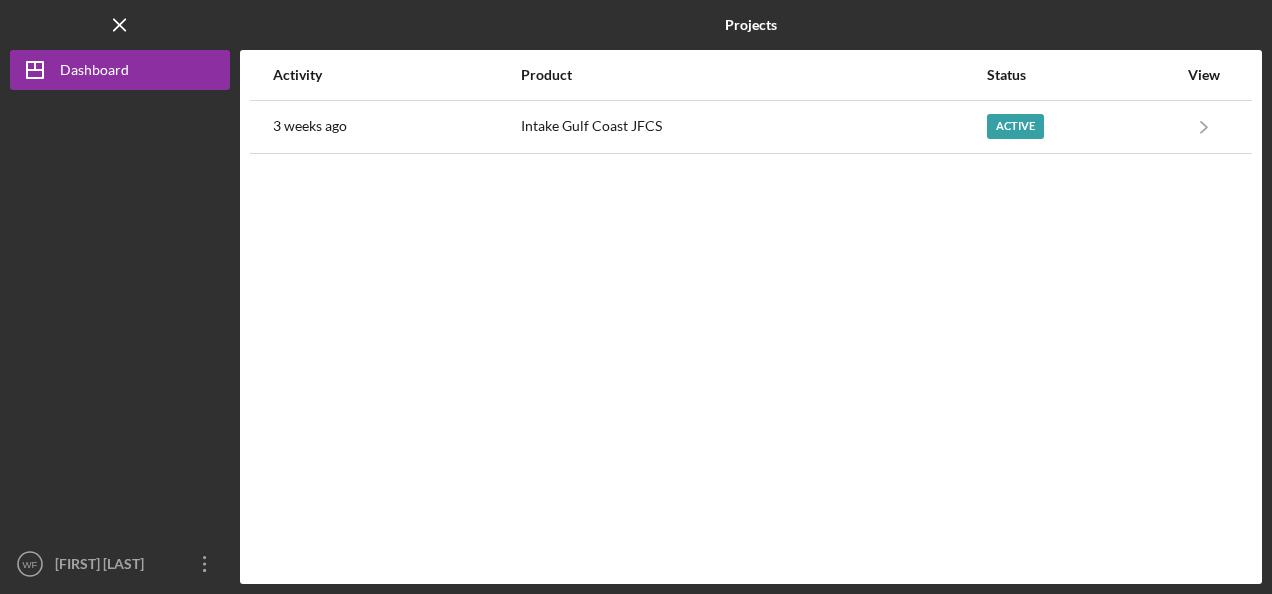 click at bounding box center (120, 317) 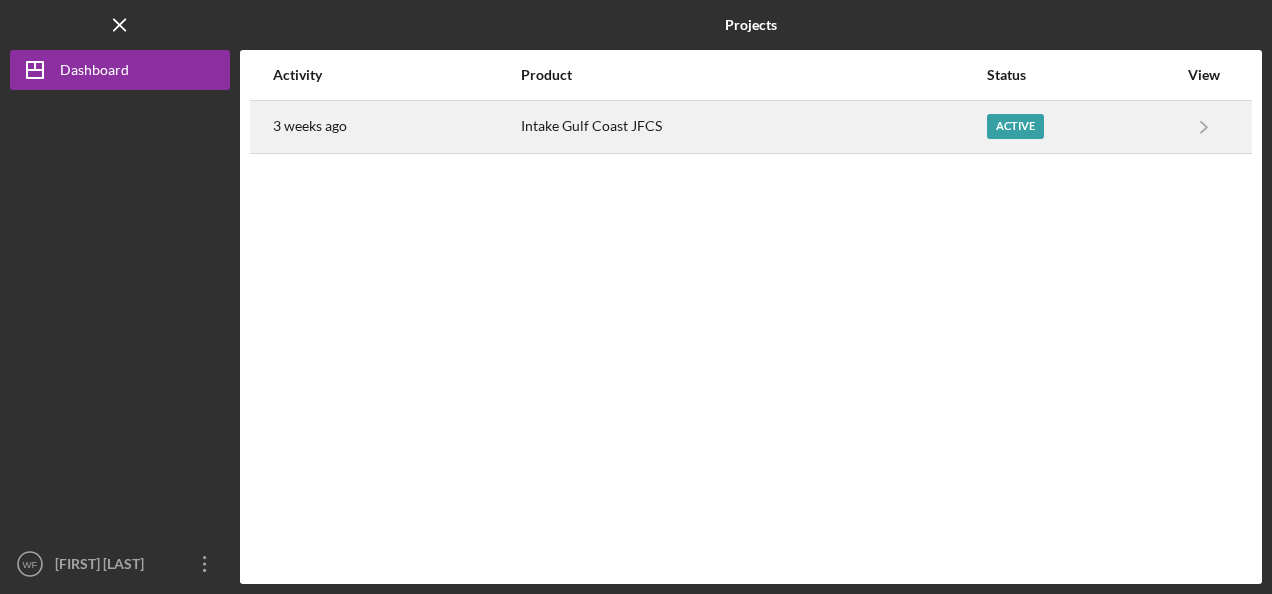 click on "Intake Gulf Coast JFCS" at bounding box center (753, 127) 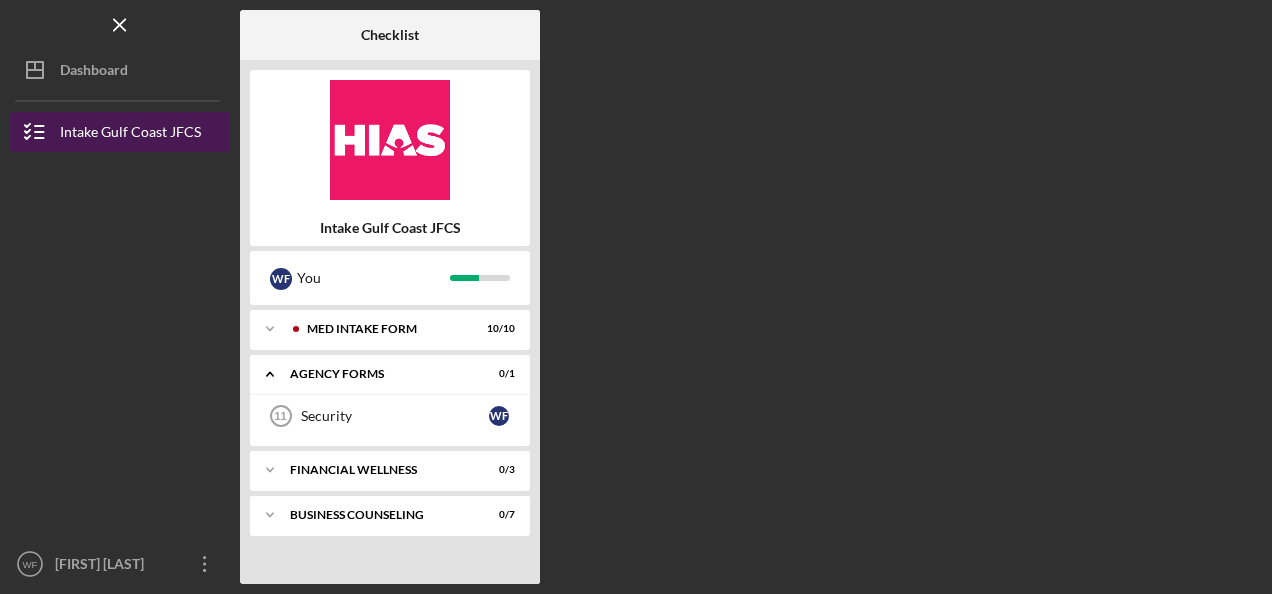 click on "Intake Gulf Coast JFCS" at bounding box center (130, 134) 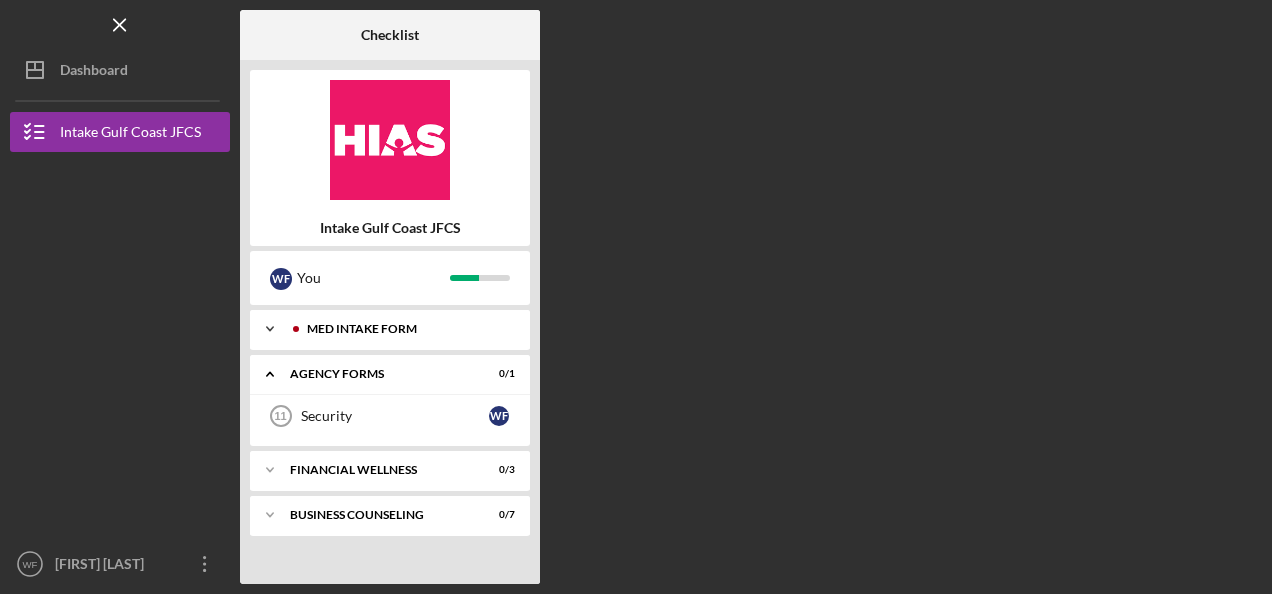 click on "MED Intake Form" at bounding box center (406, 329) 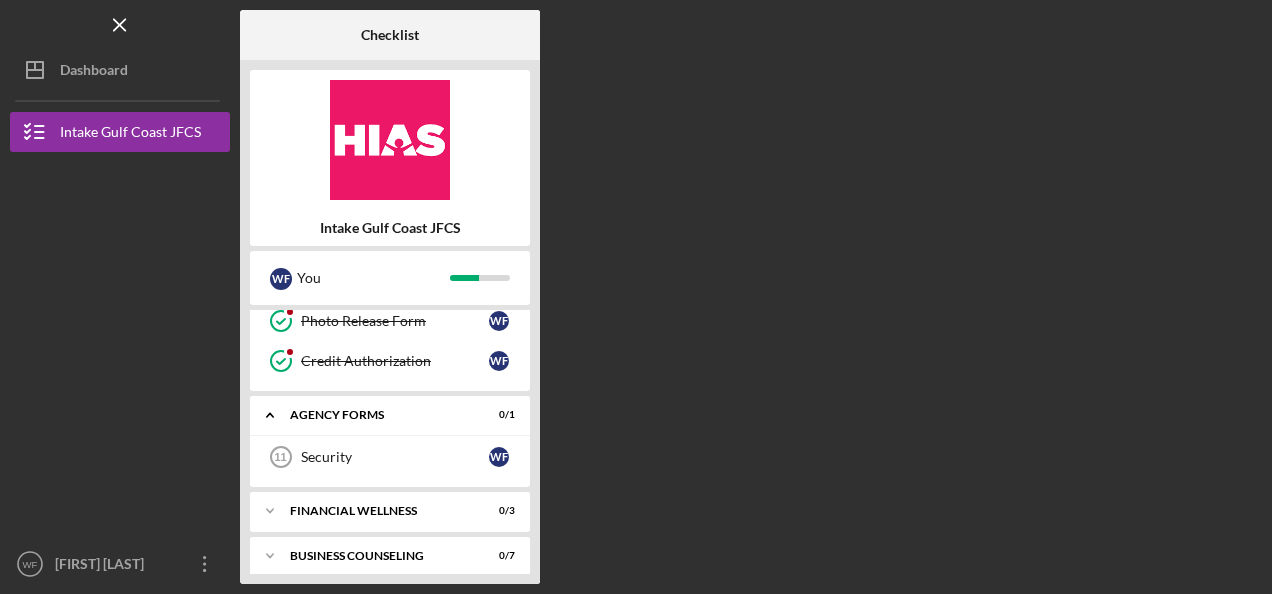scroll, scrollTop: 375, scrollLeft: 0, axis: vertical 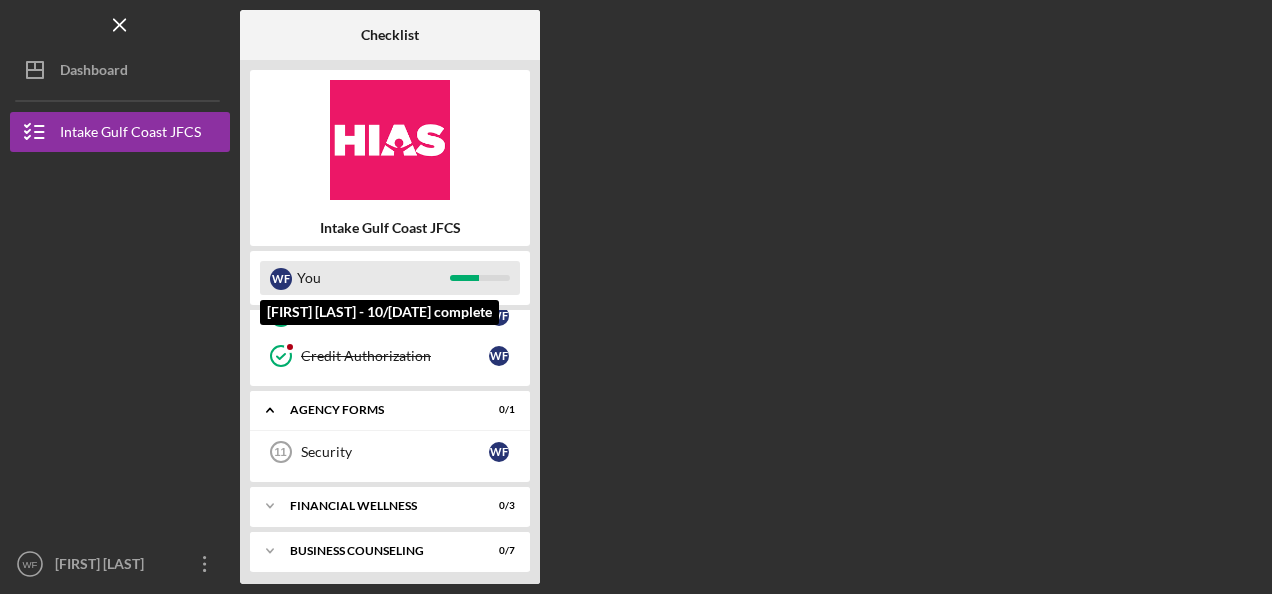 click on "You" at bounding box center (373, 278) 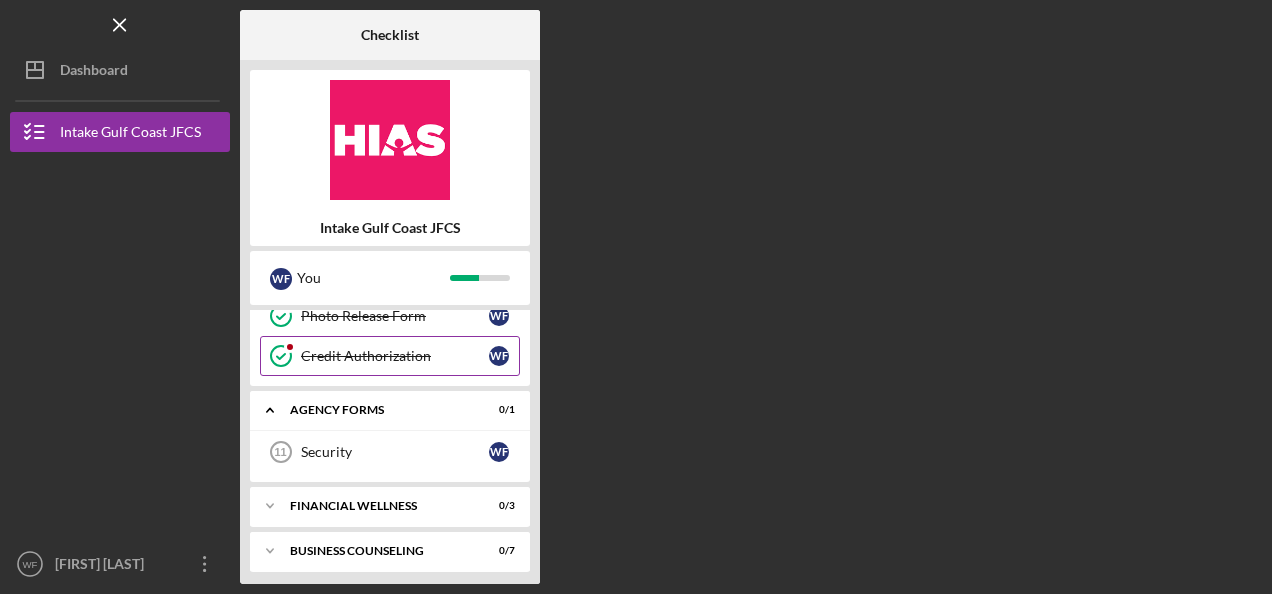 click on "Credit Authorization" at bounding box center [395, 356] 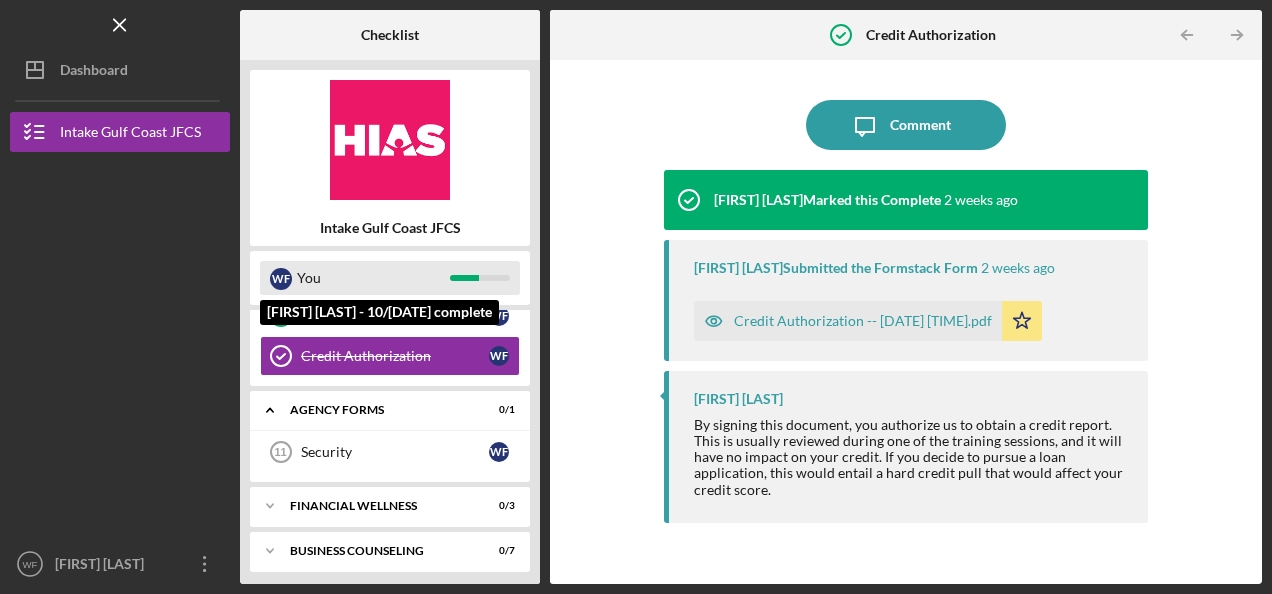 click on "W F" at bounding box center [281, 279] 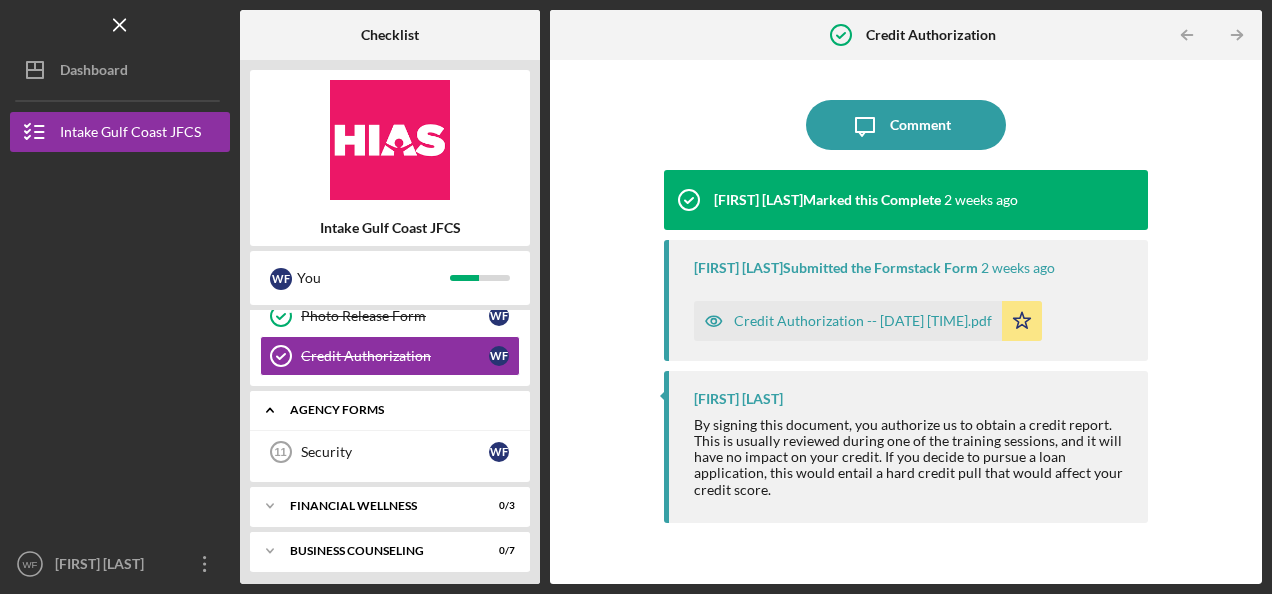 click on "Icon/Expander" 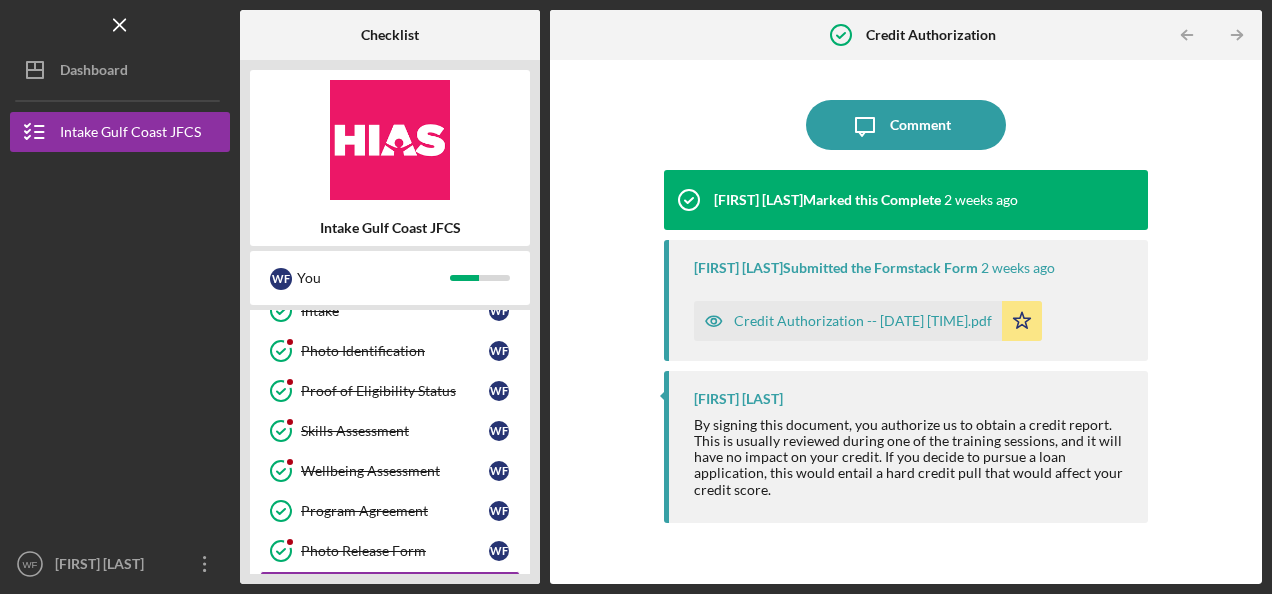scroll, scrollTop: 0, scrollLeft: 0, axis: both 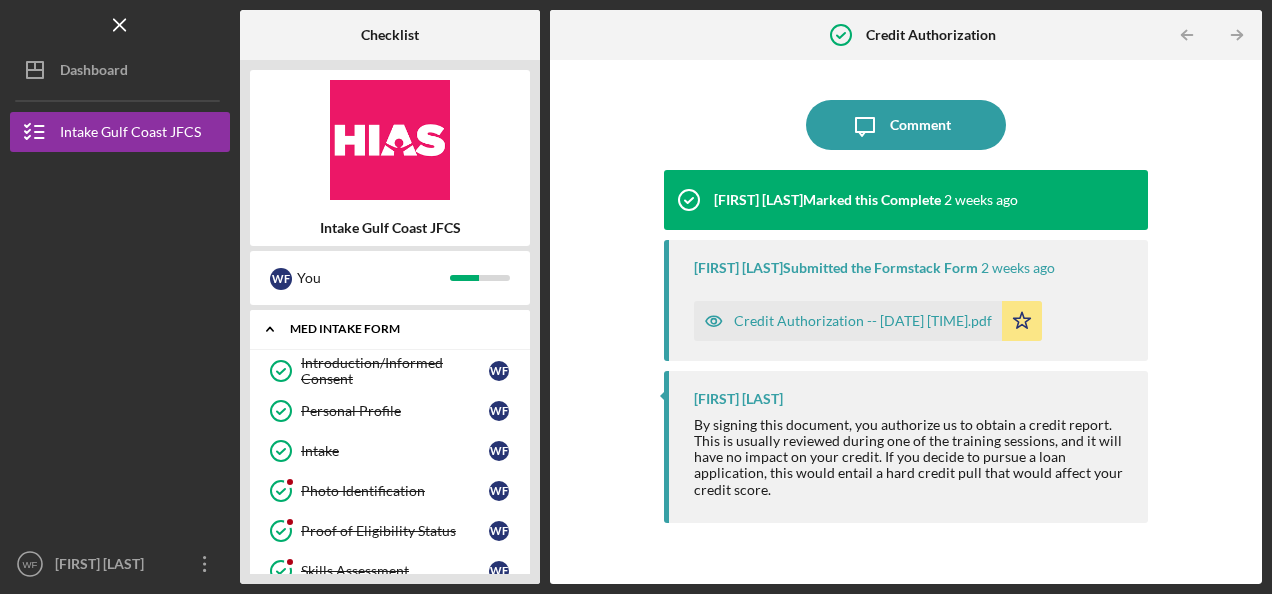 click on "Icon/Expander" 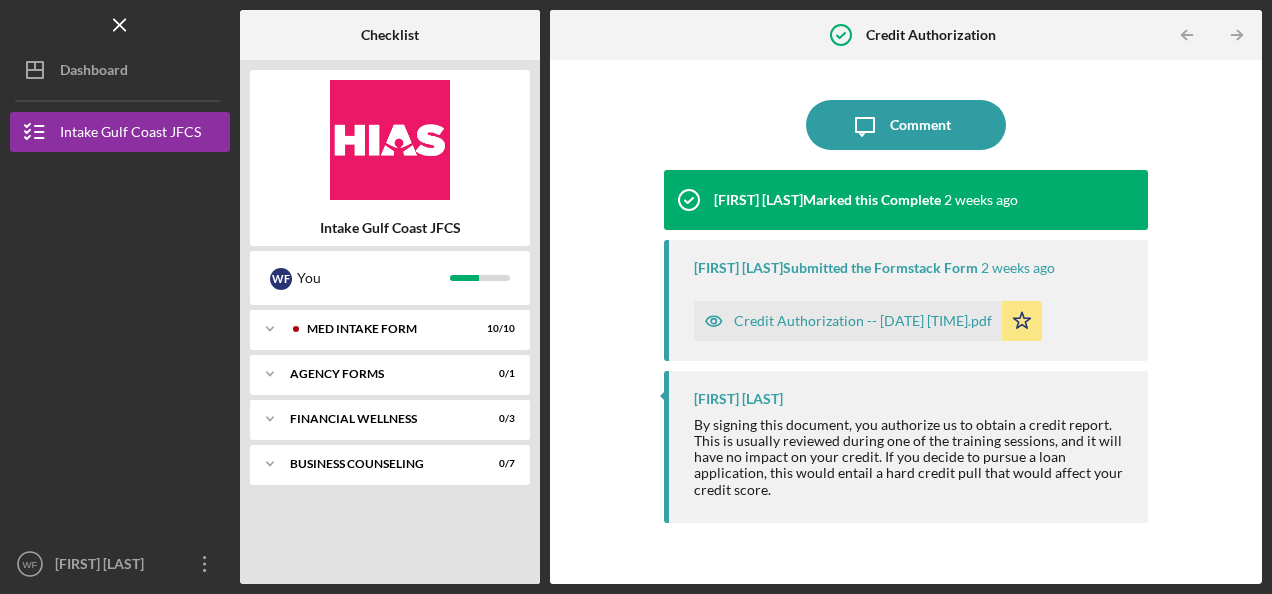 click on "Icon/Expander MED Intake Form 10 / 10 Icon/Expander Agency Forms 0 / 1 Icon/Expander Financial Wellness 0 / 3 Icon/Expander Business Counseling  0 / 7" at bounding box center (390, 442) 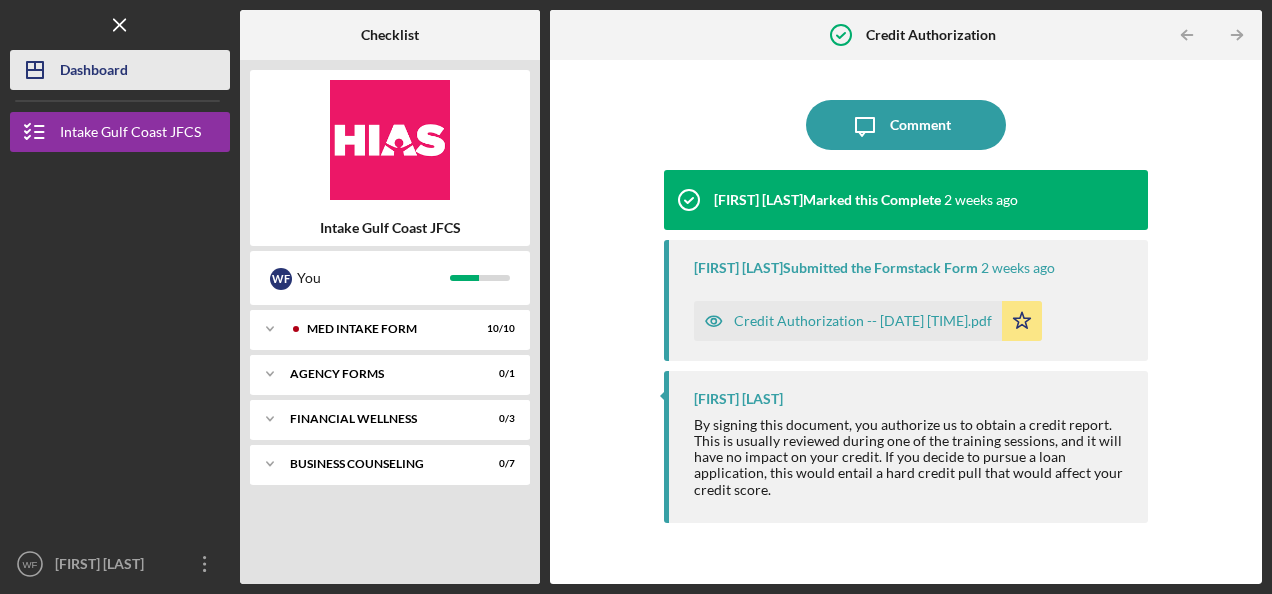 click on "Dashboard" at bounding box center (94, 72) 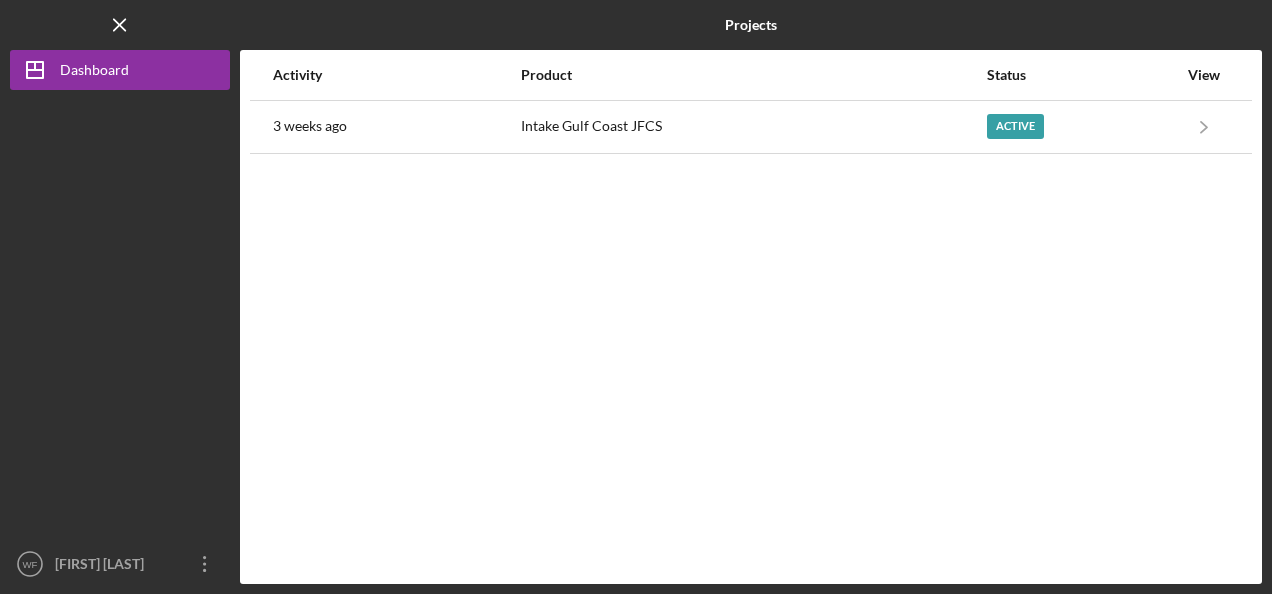 click at bounding box center (120, 317) 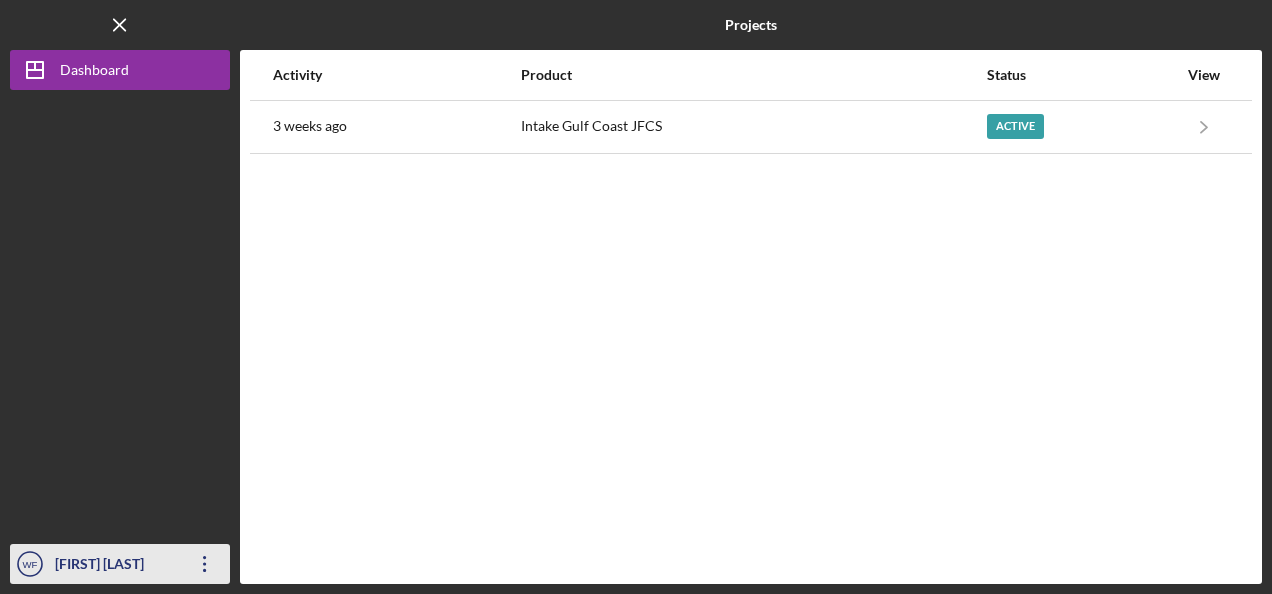 click on "Icon/Overflow" 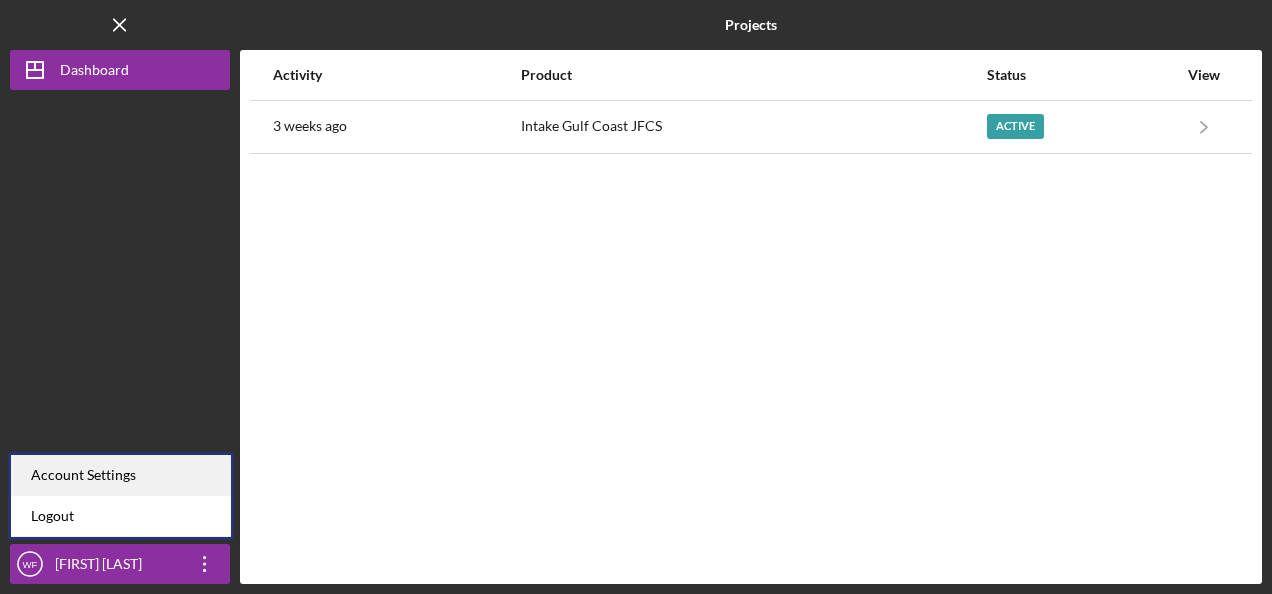 click on "Account Settings" at bounding box center (121, 475) 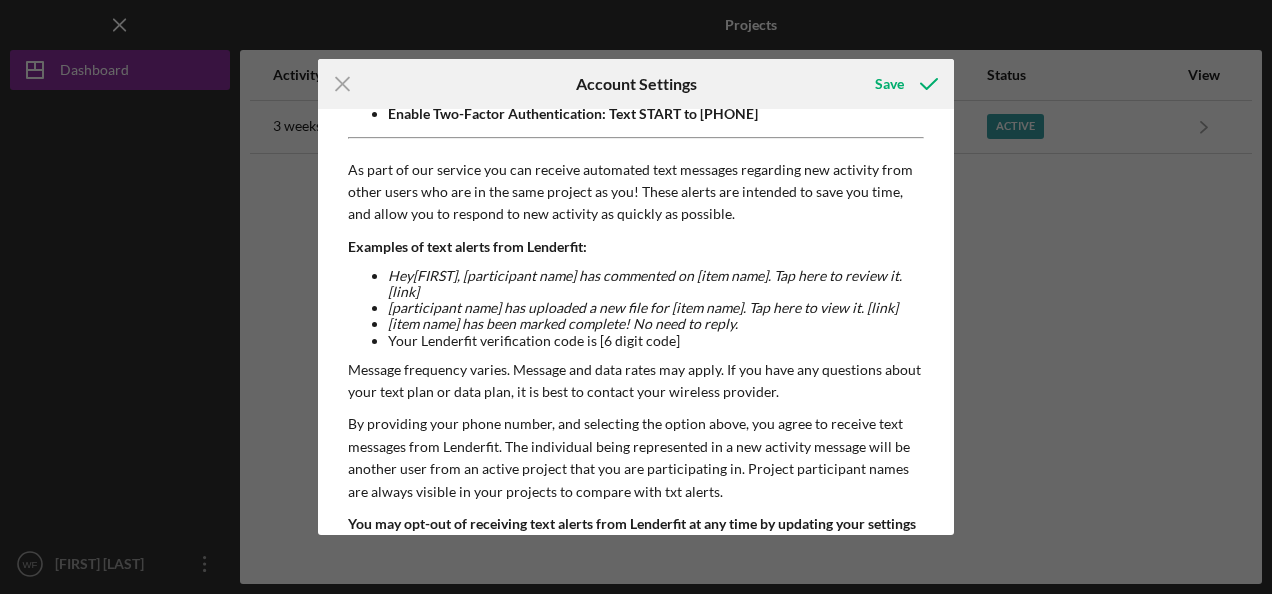 scroll, scrollTop: 0, scrollLeft: 0, axis: both 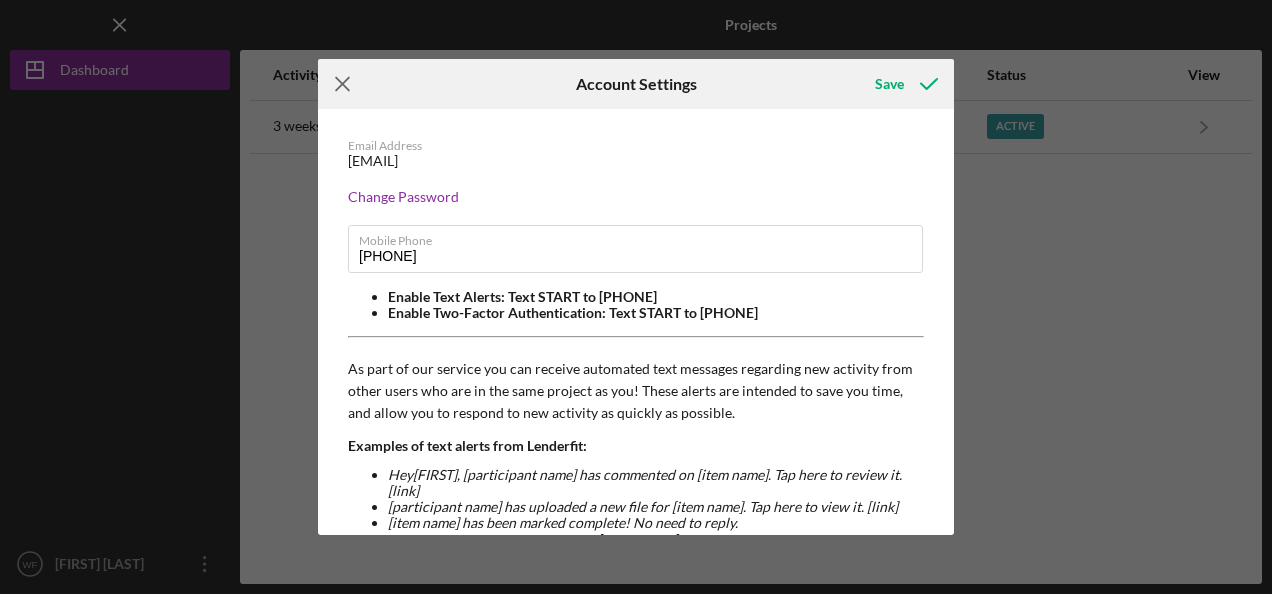 click on "Icon/Menu Close" 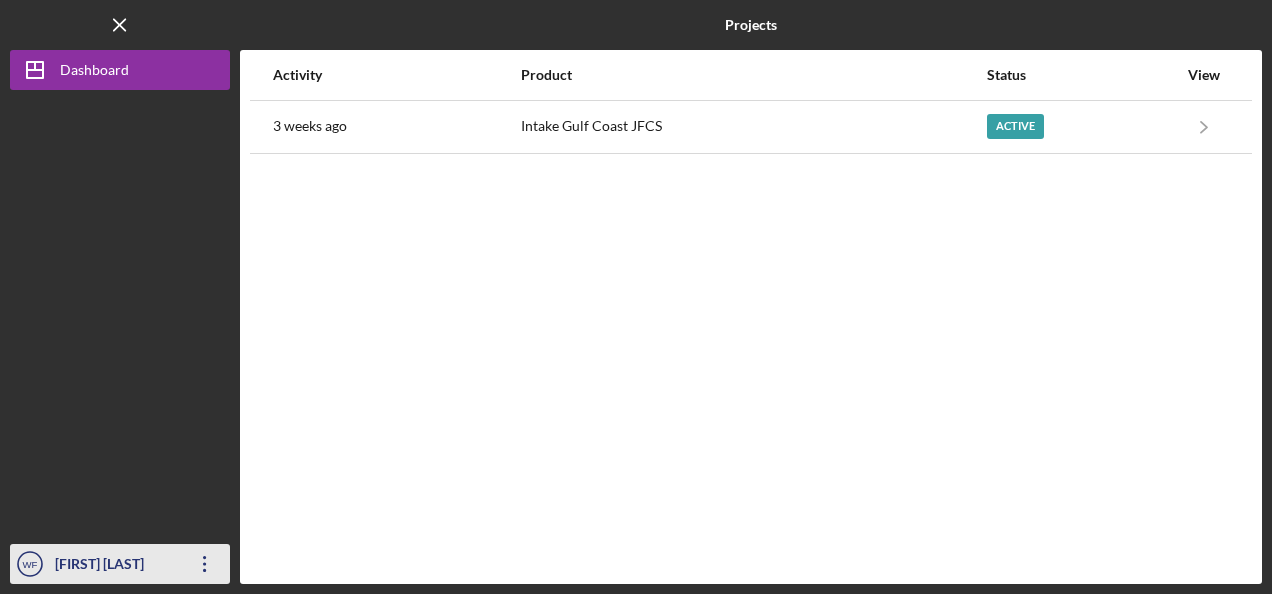 click on "Icon/Overflow" 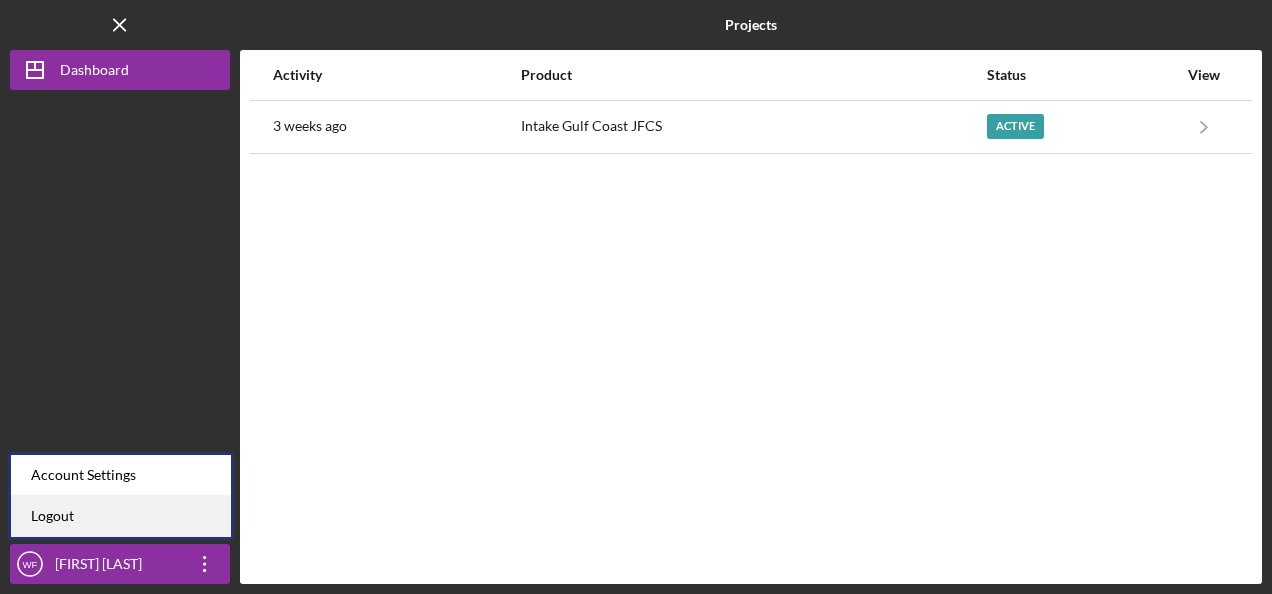 click on "Logout" at bounding box center (121, 516) 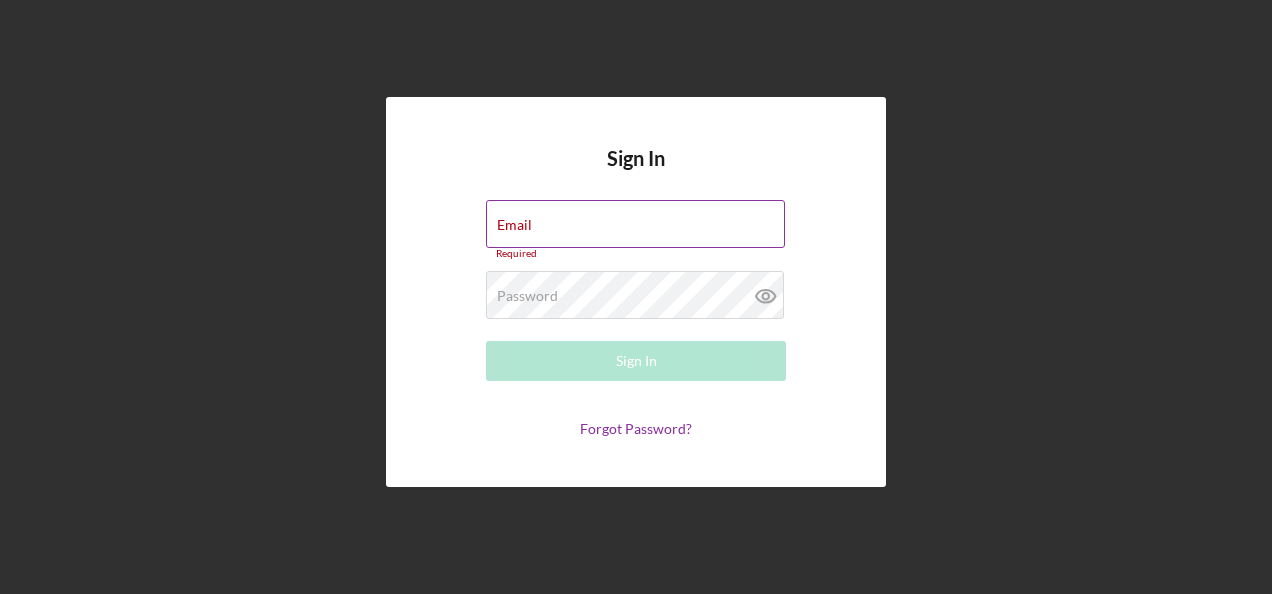 click on "Email Required" at bounding box center [636, 230] 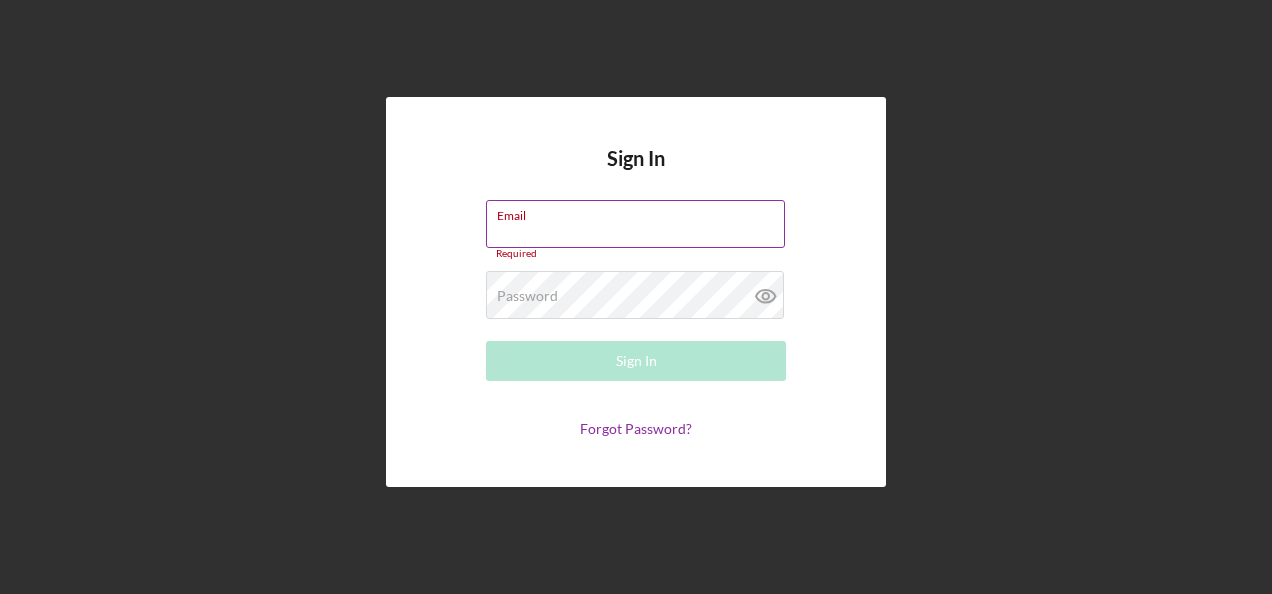 click on "Email" at bounding box center [635, 224] 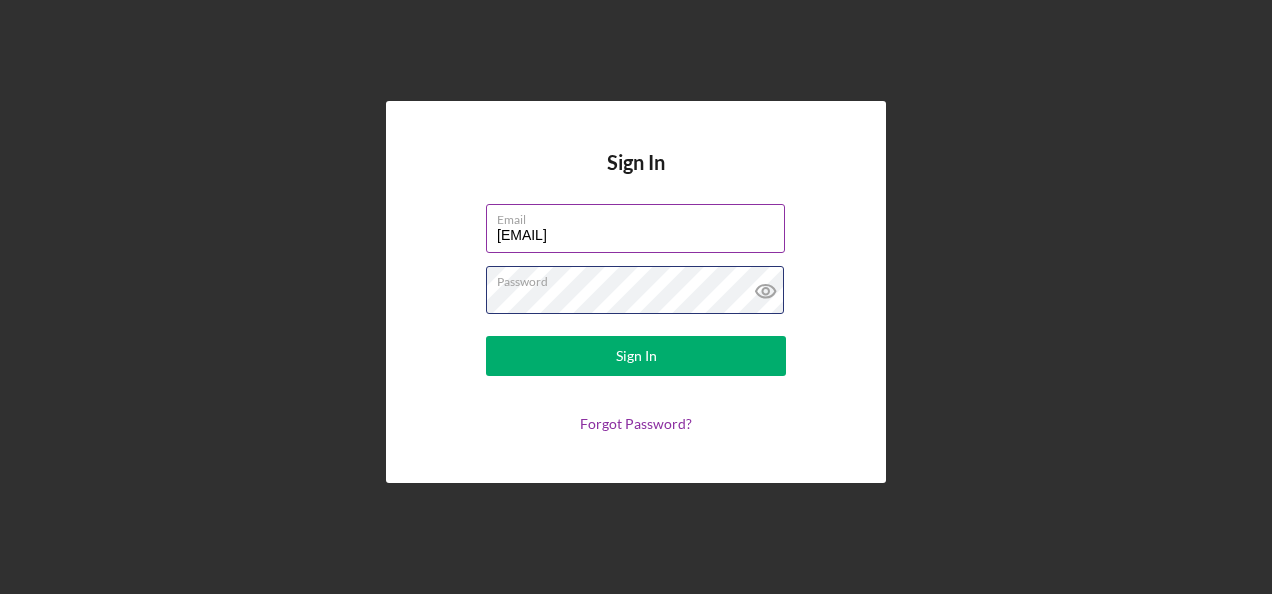 click on "Sign In" at bounding box center [636, 356] 